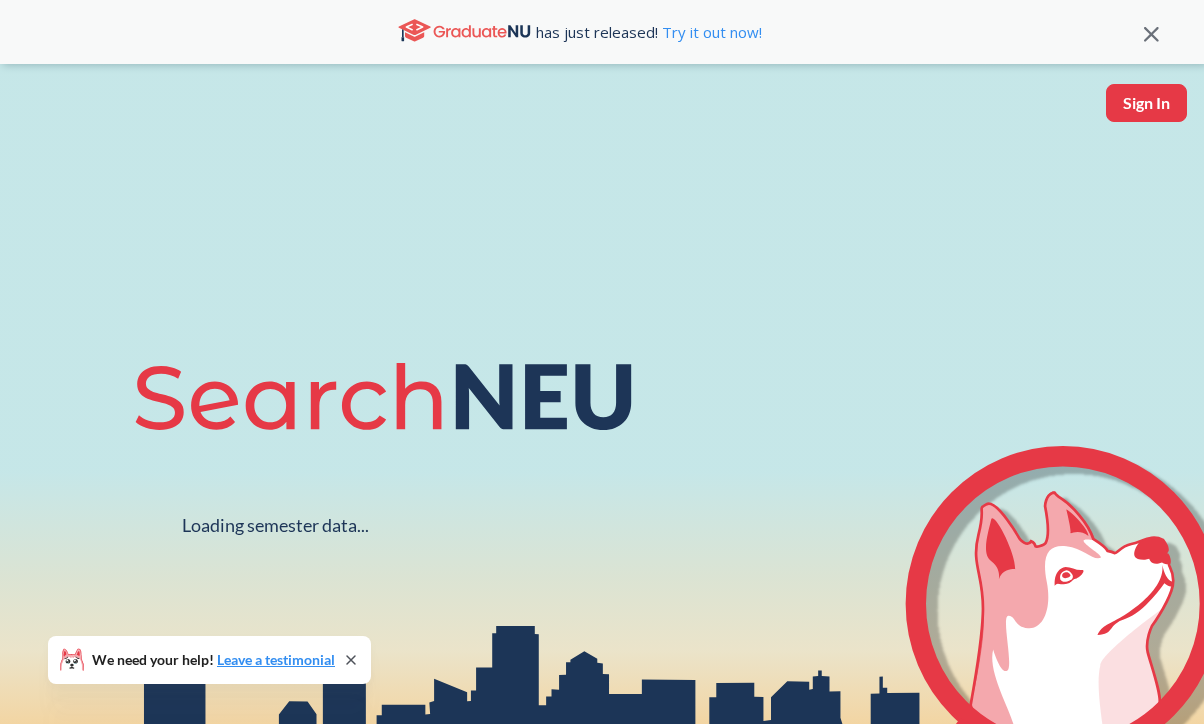 scroll, scrollTop: 0, scrollLeft: 0, axis: both 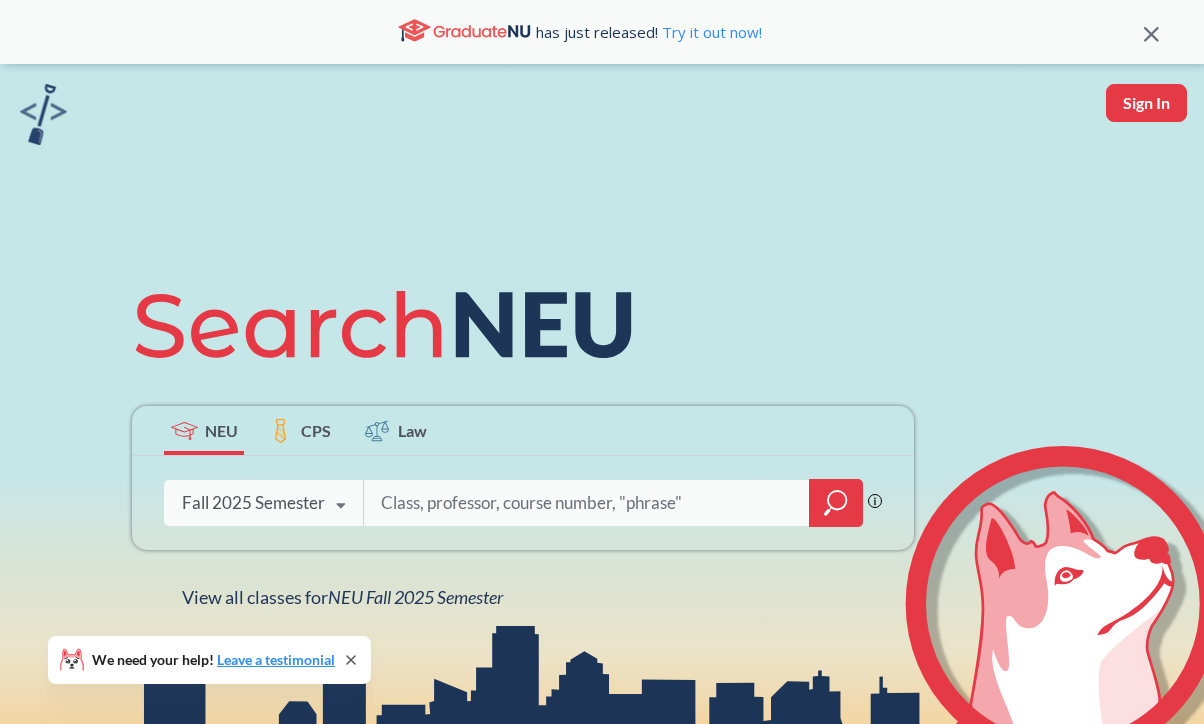 click 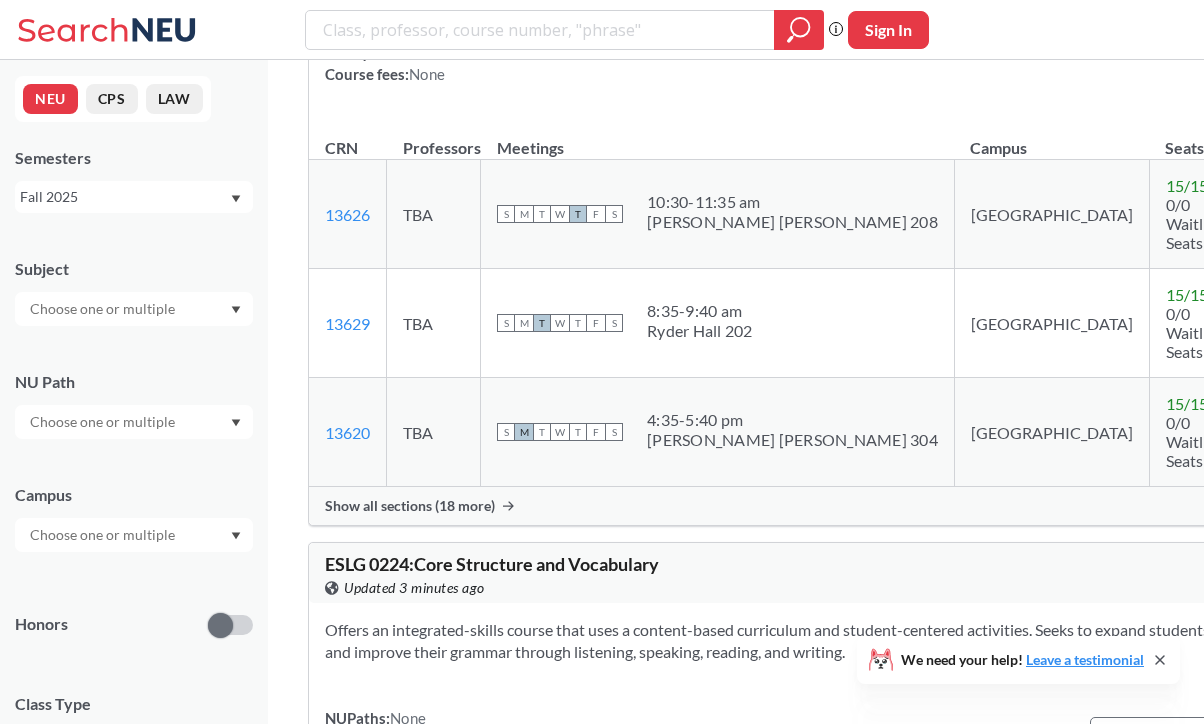 scroll, scrollTop: 2609, scrollLeft: 0, axis: vertical 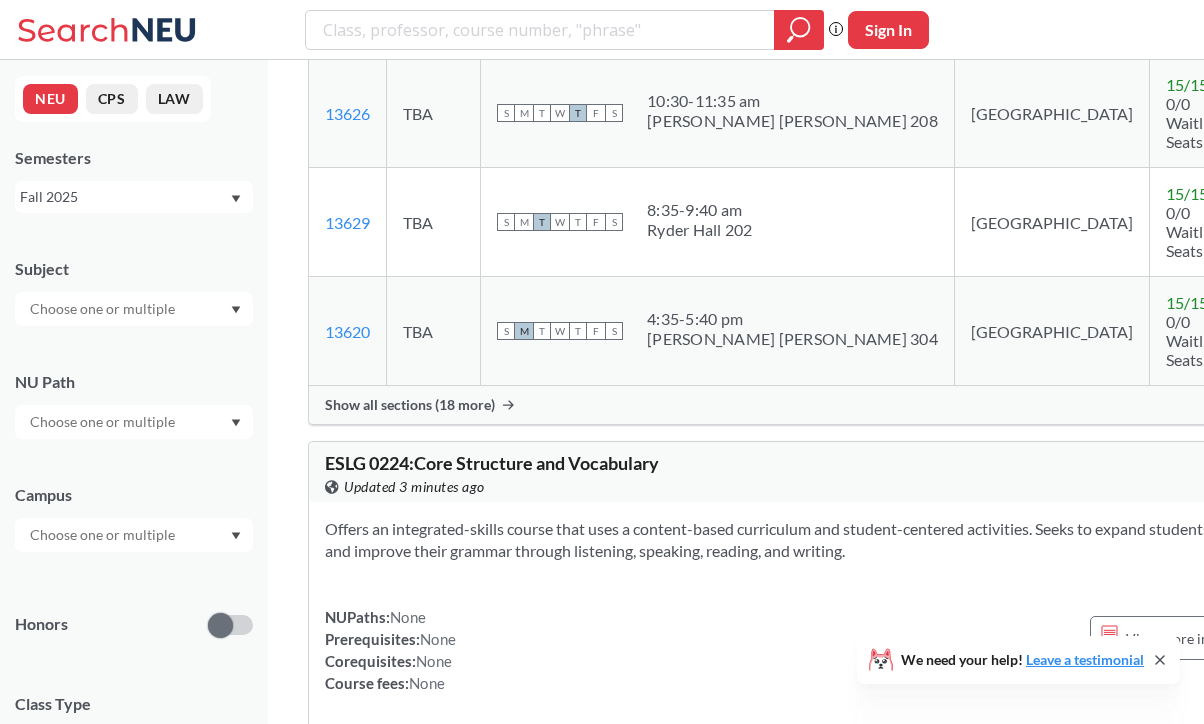 click at bounding box center (134, 422) 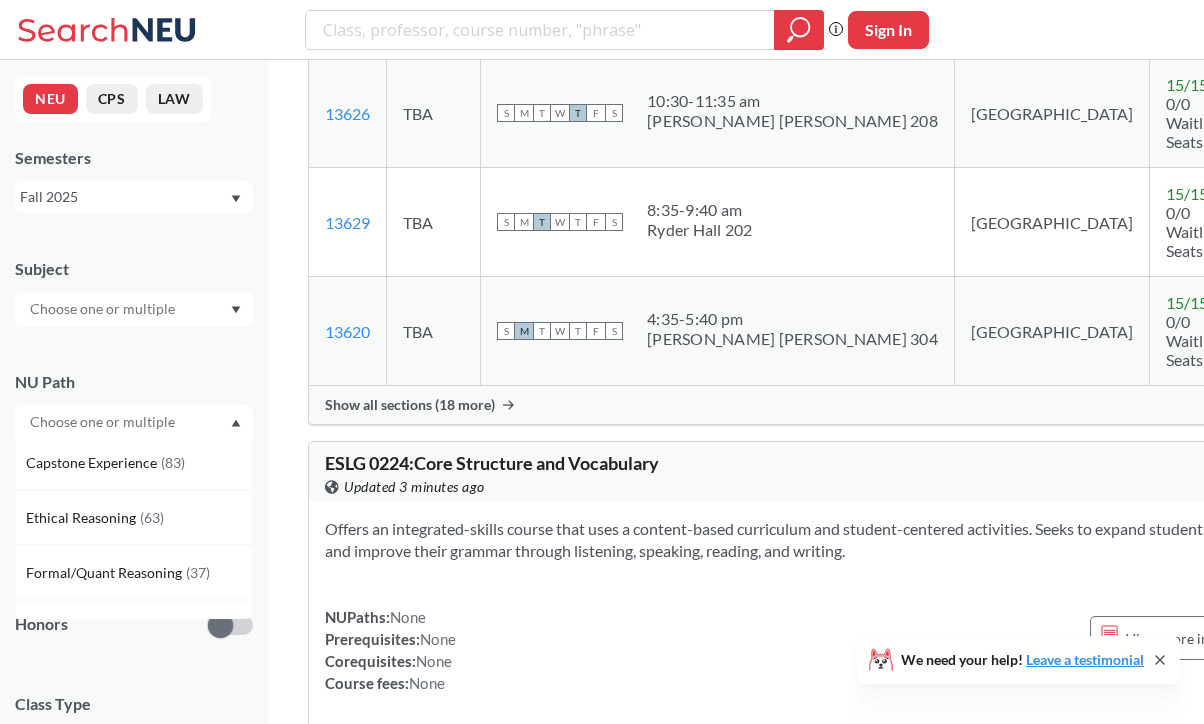 scroll, scrollTop: 385, scrollLeft: 0, axis: vertical 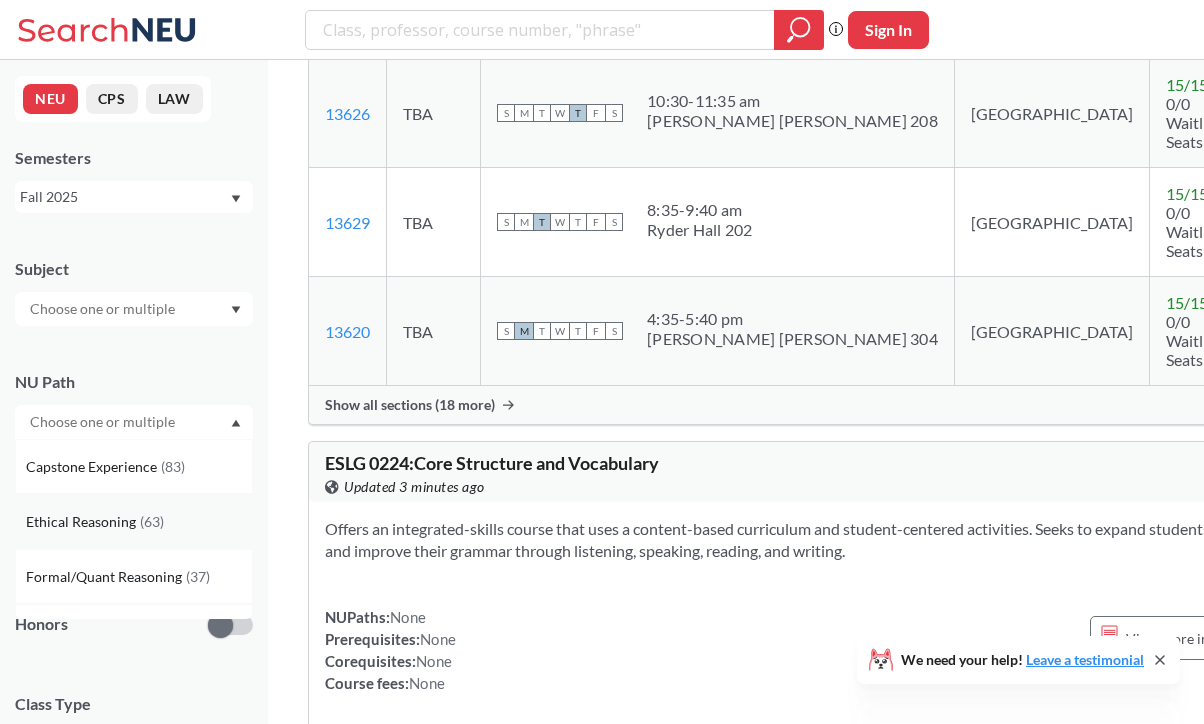 click on "Ethical Reasoning ( 63 )" at bounding box center (134, 521) 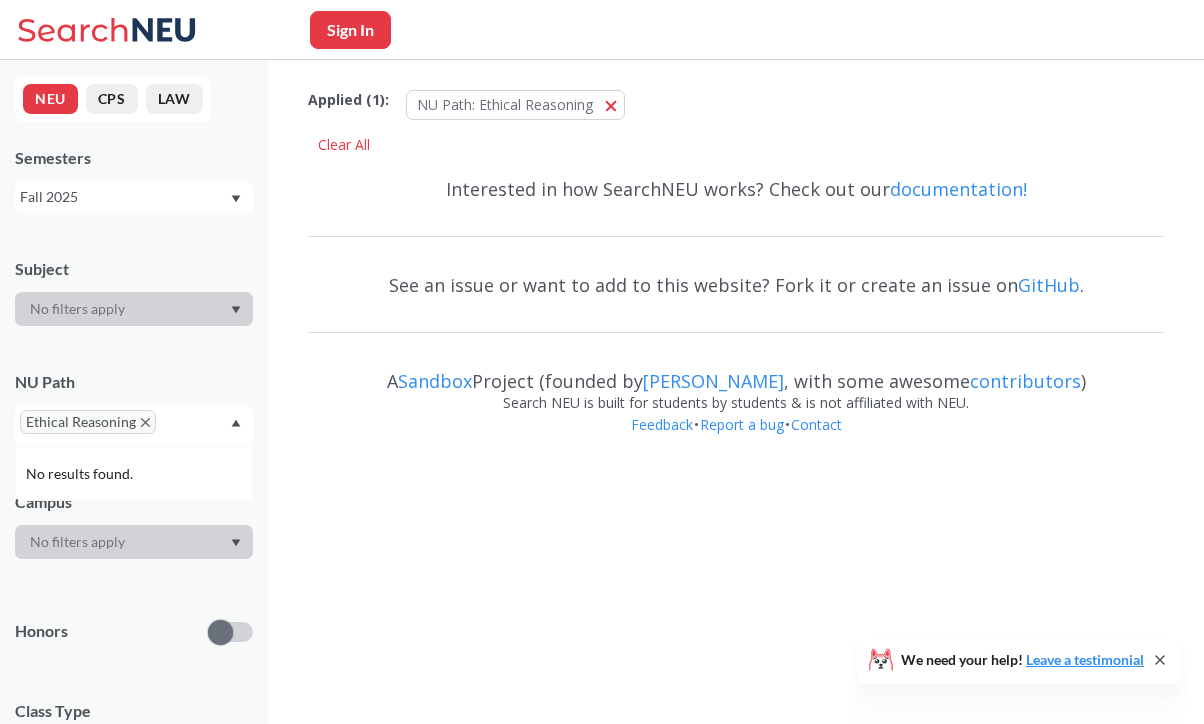 scroll, scrollTop: 0, scrollLeft: 0, axis: both 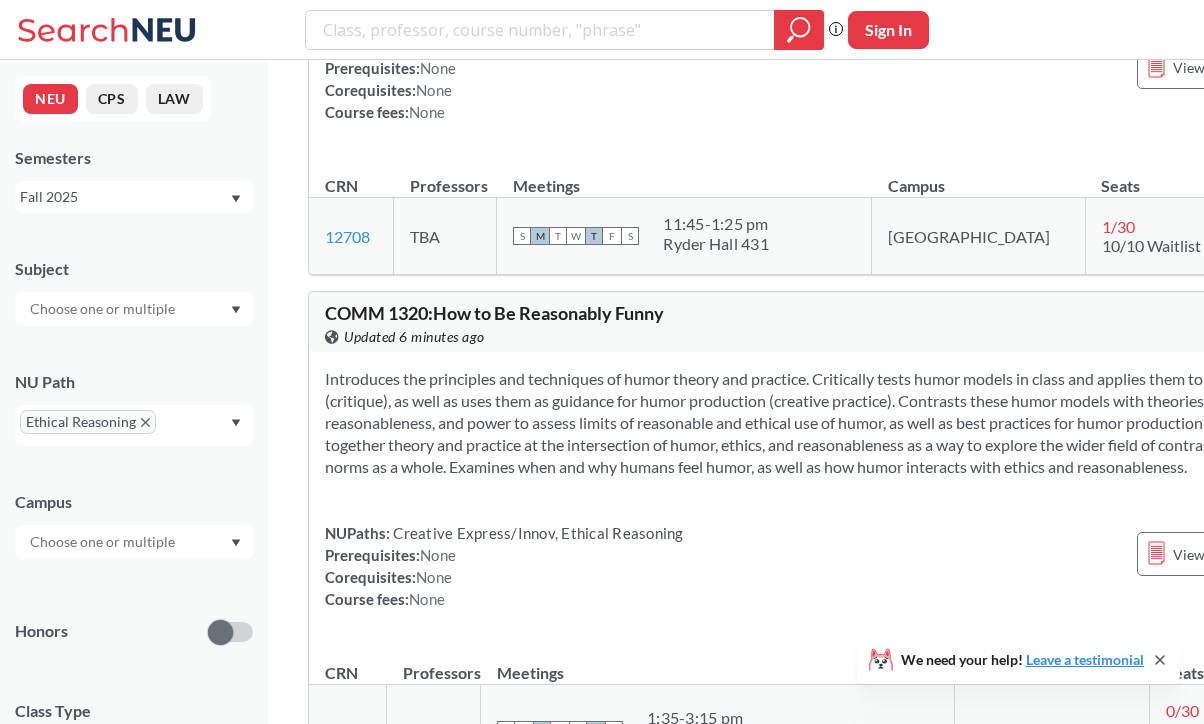 click on "NUPaths:   Ethical Reasoning Prerequisites:  None Corequisites:  None Course fees:  None View more info for this class" at bounding box center [845, 79] 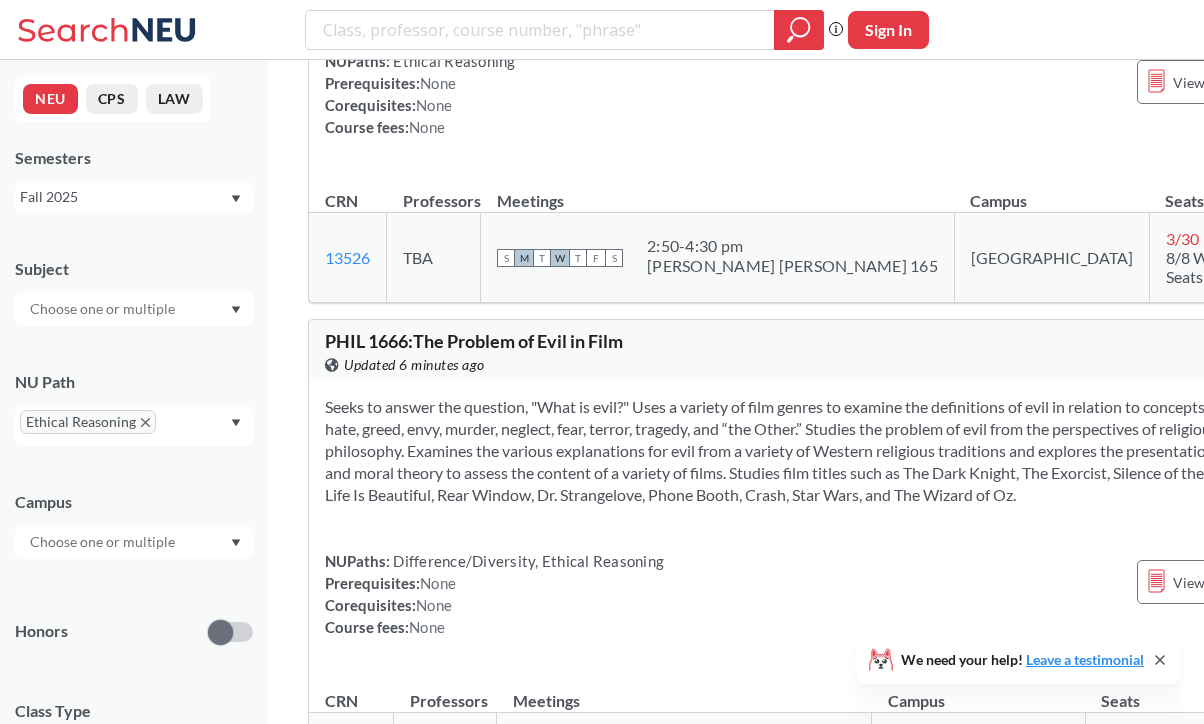 scroll, scrollTop: 17234, scrollLeft: 0, axis: vertical 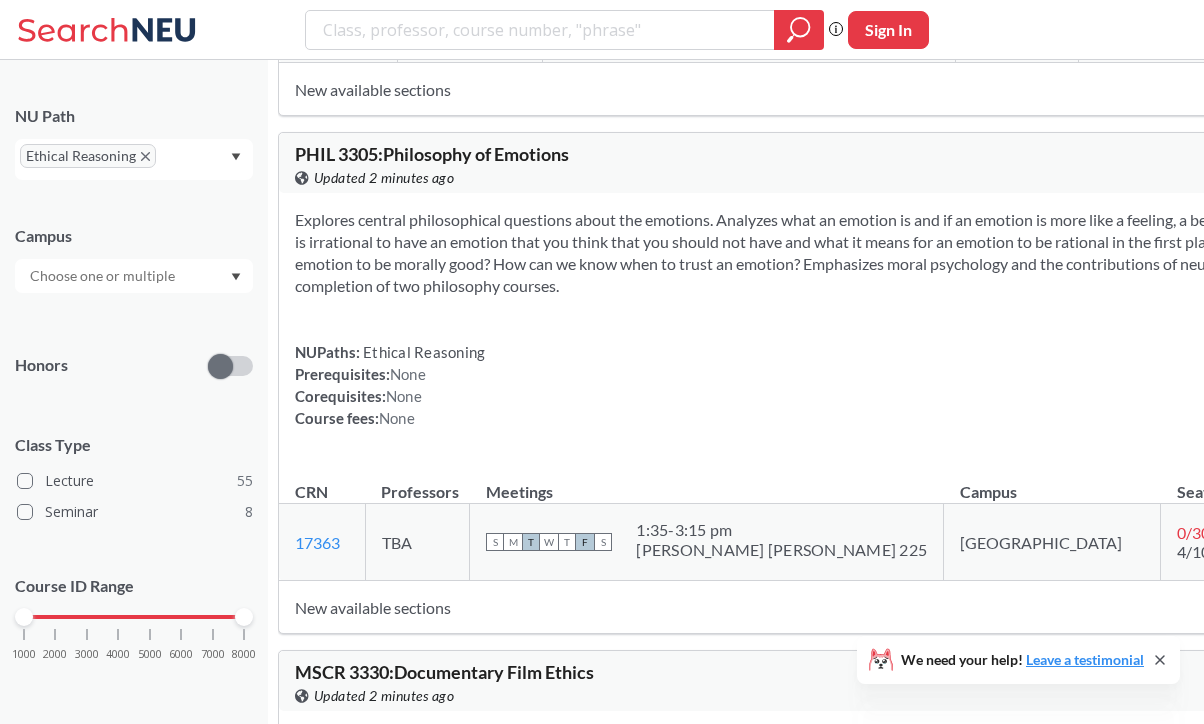 click 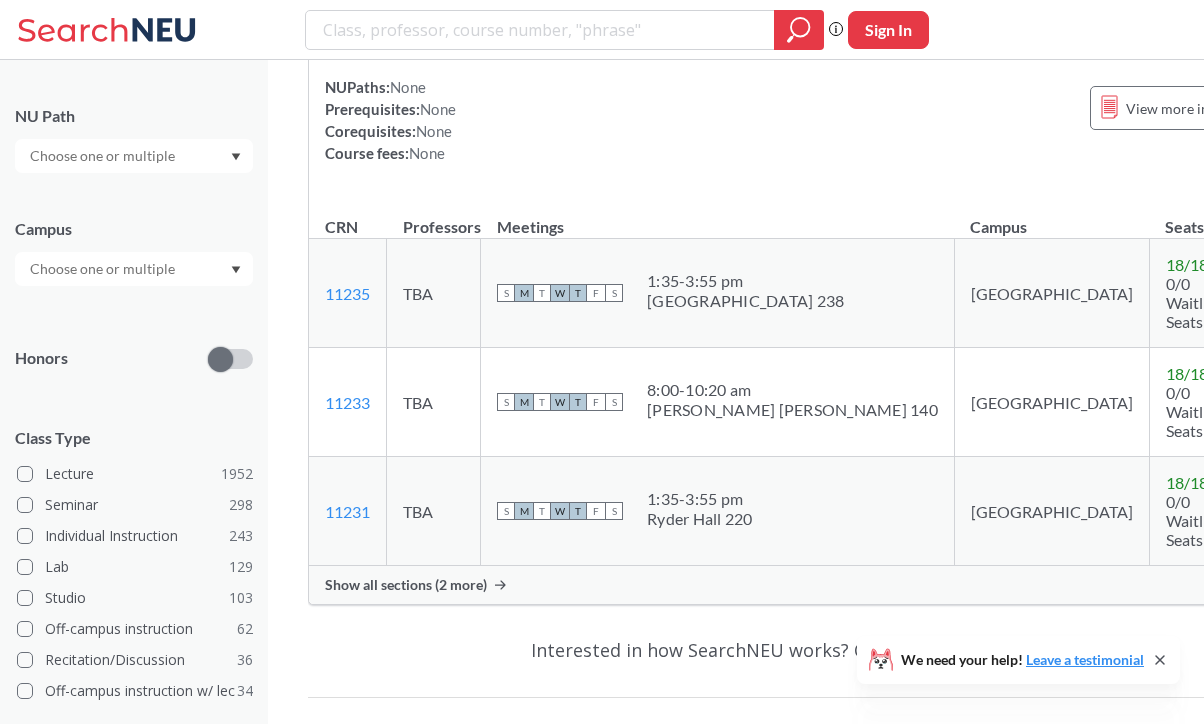 click at bounding box center [134, 269] 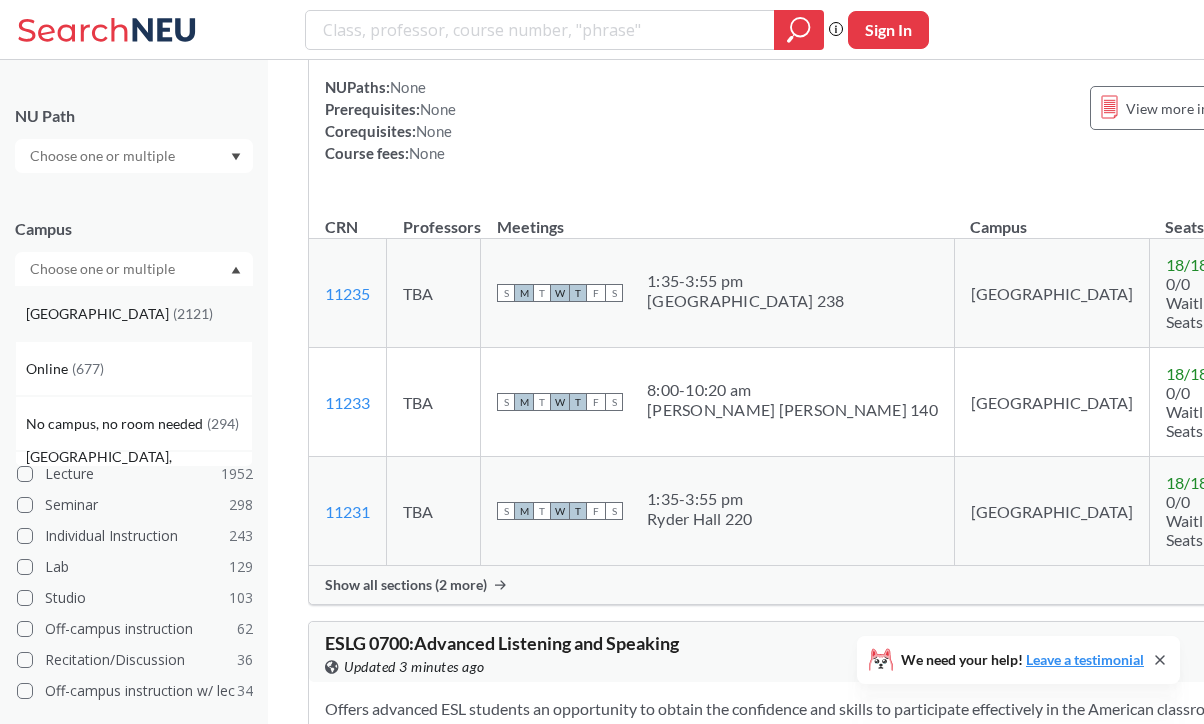 click on "Boston ( 2121 )" at bounding box center [139, 314] 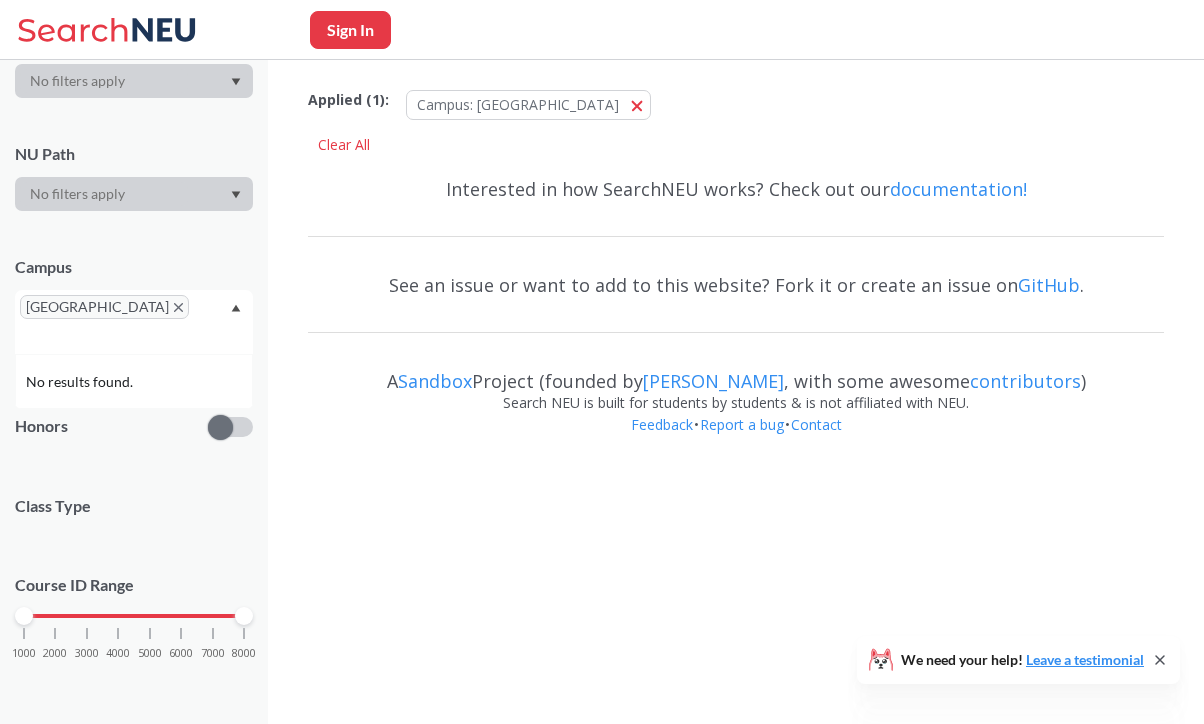 scroll, scrollTop: 0, scrollLeft: 0, axis: both 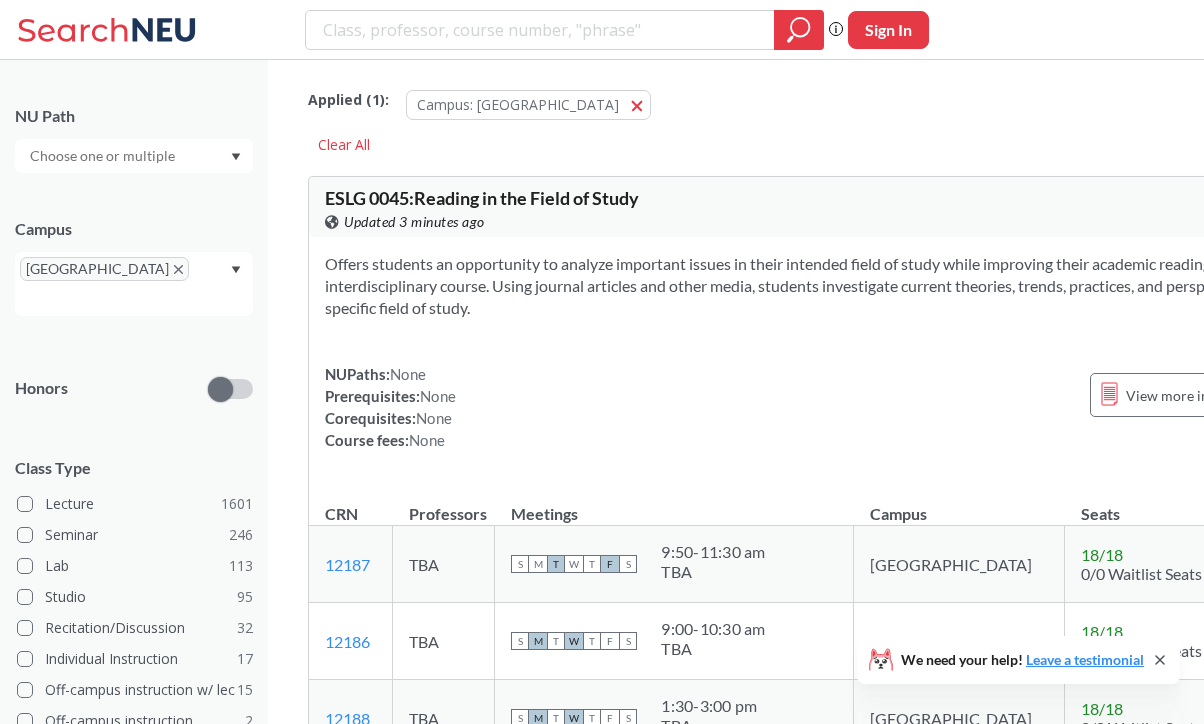 click on "NEU CPS LAW Semesters Fall 2025 Subject NU Path Campus Boston Honors Class Type Lecture 1601 Seminar 246 Lab 113 Studio 95 Recitation/Discussion 32 Individual Instruction 17 Off-campus instruction w/ lec 15 Off-campus instruction 2 Course ID Range 1000 2000 3000 4000 5000 6000 7000 8000" at bounding box center (134, 392) 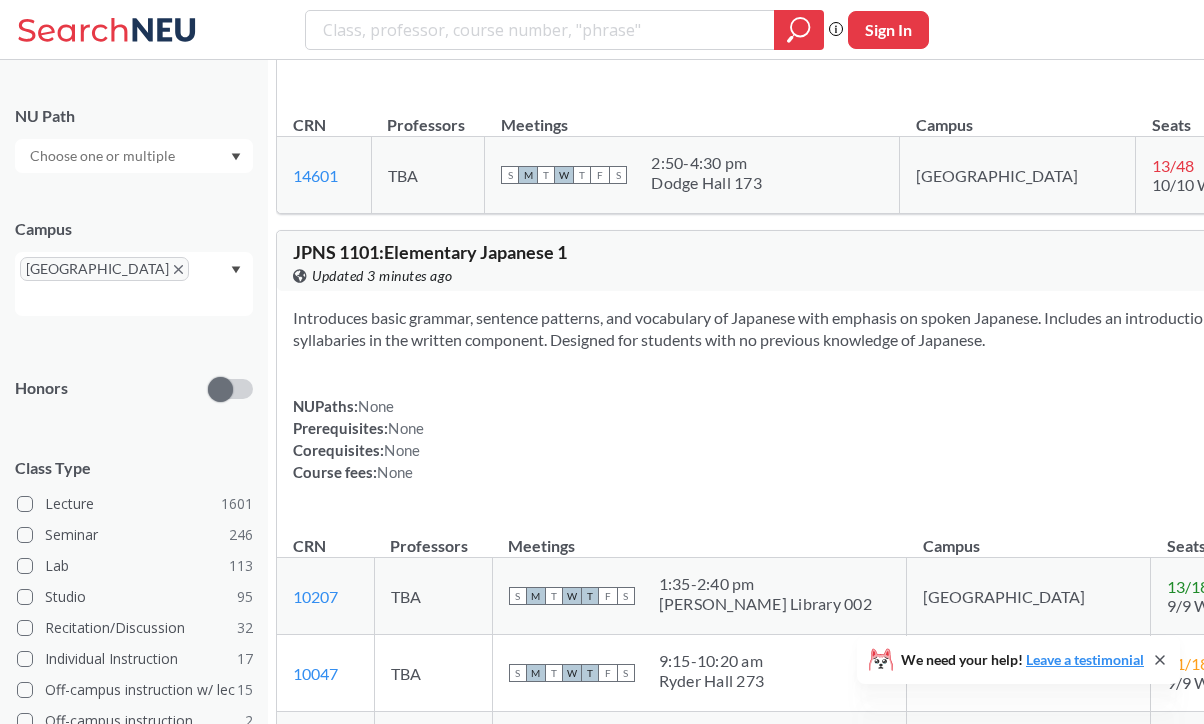 scroll, scrollTop: 27387, scrollLeft: 0, axis: vertical 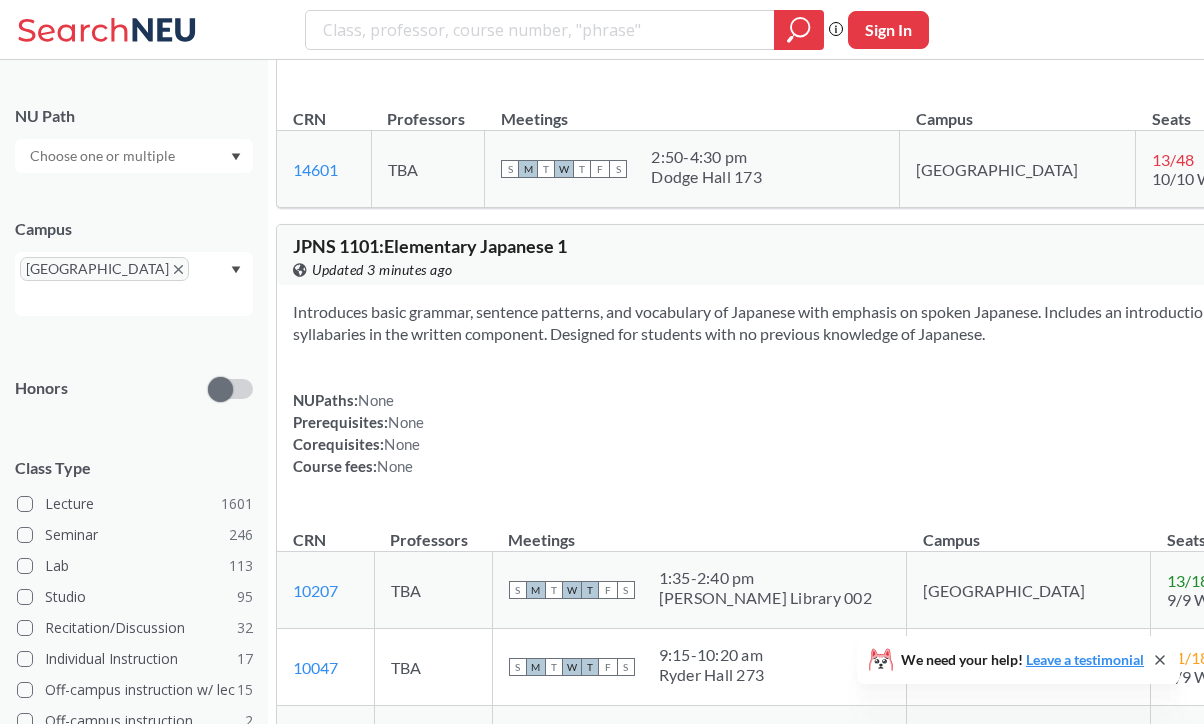 drag, startPoint x: 694, startPoint y: 473, endPoint x: 870, endPoint y: 473, distance: 176 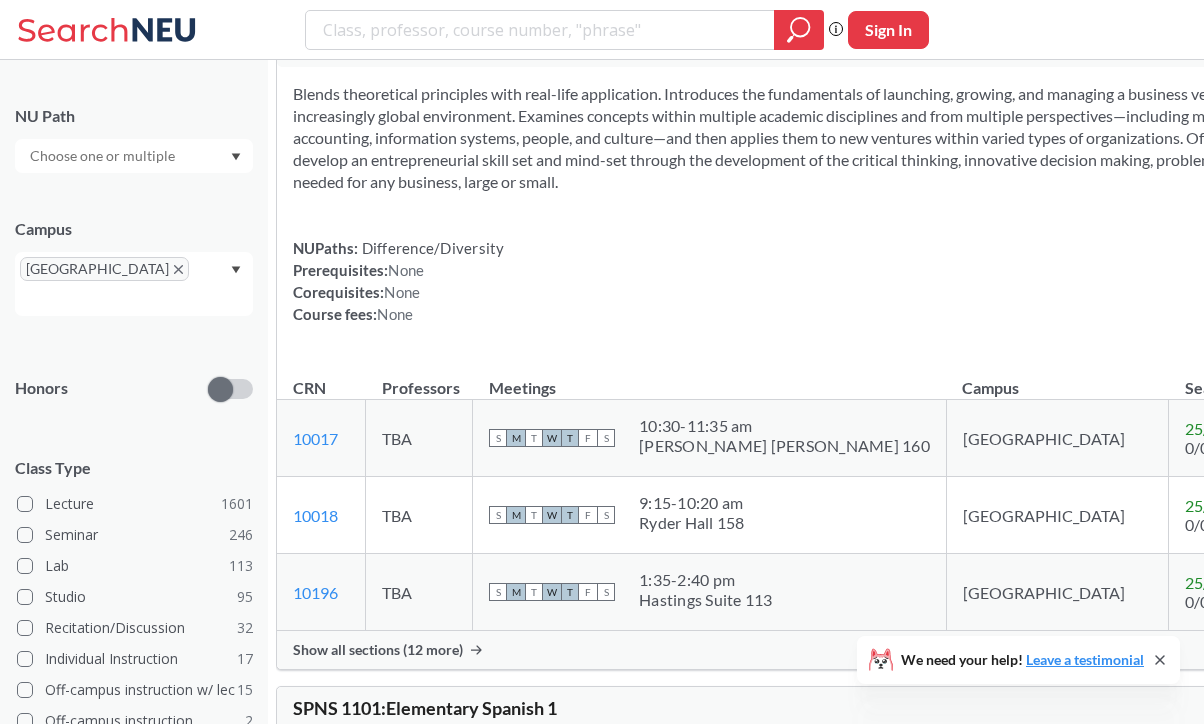 scroll, scrollTop: 30494, scrollLeft: 0, axis: vertical 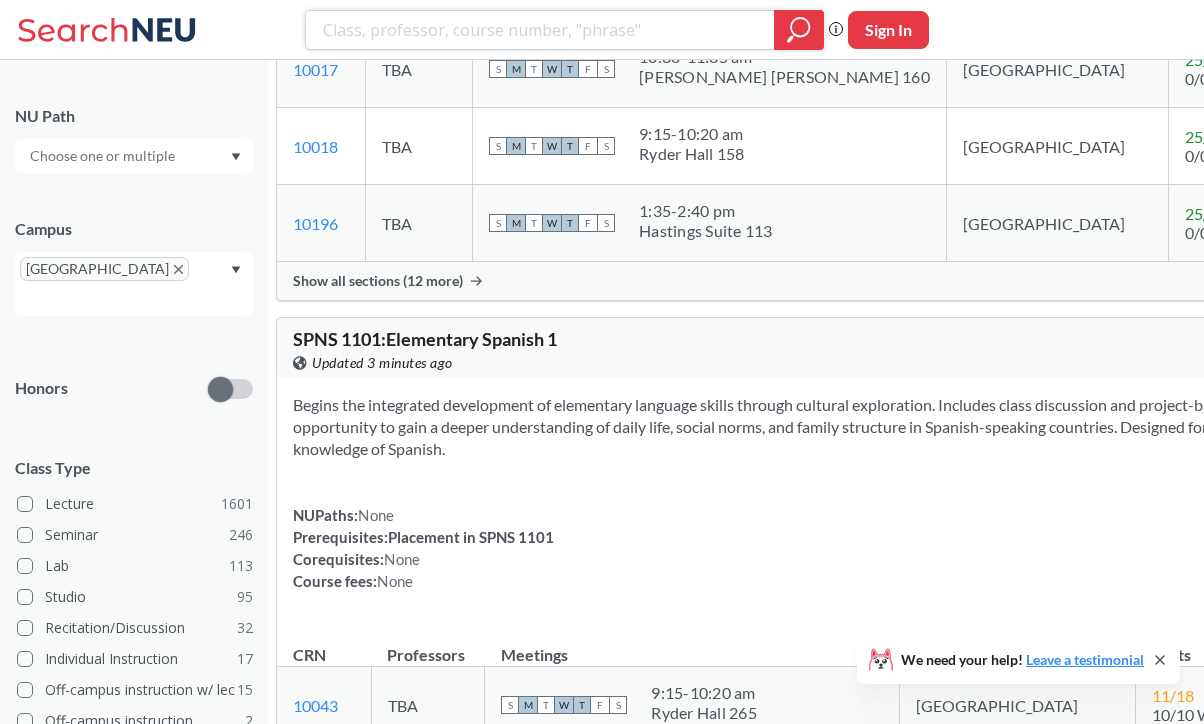 click at bounding box center [540, 30] 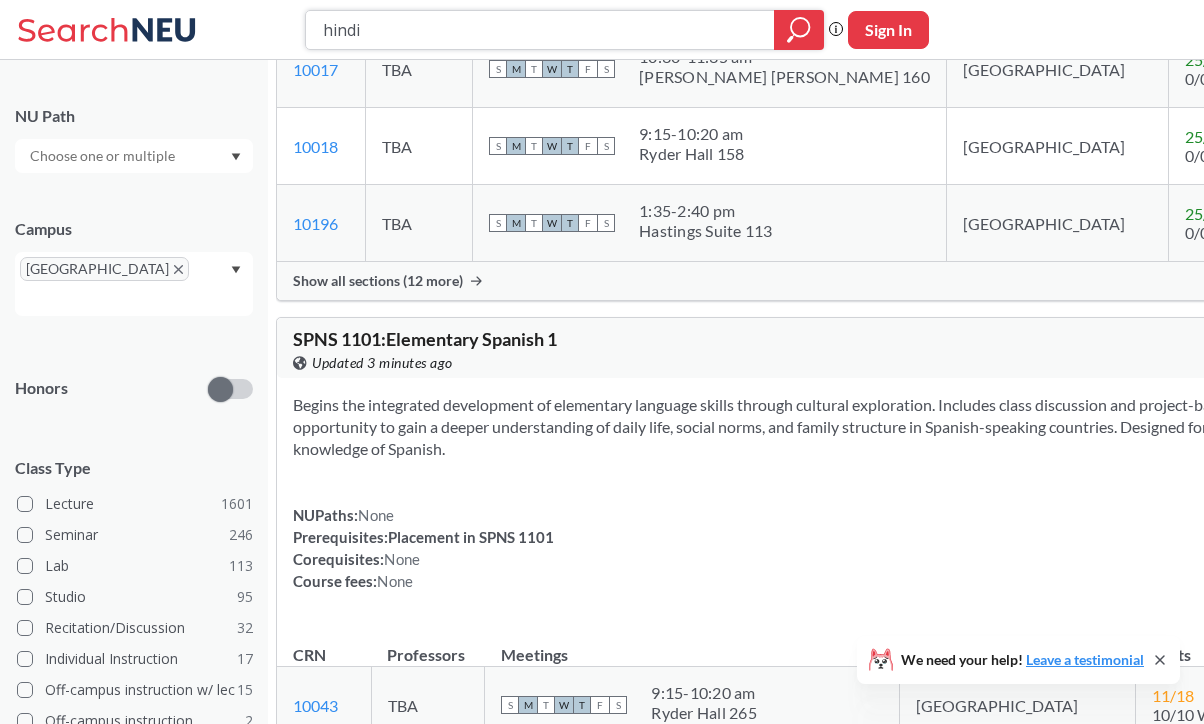 type on "hindi" 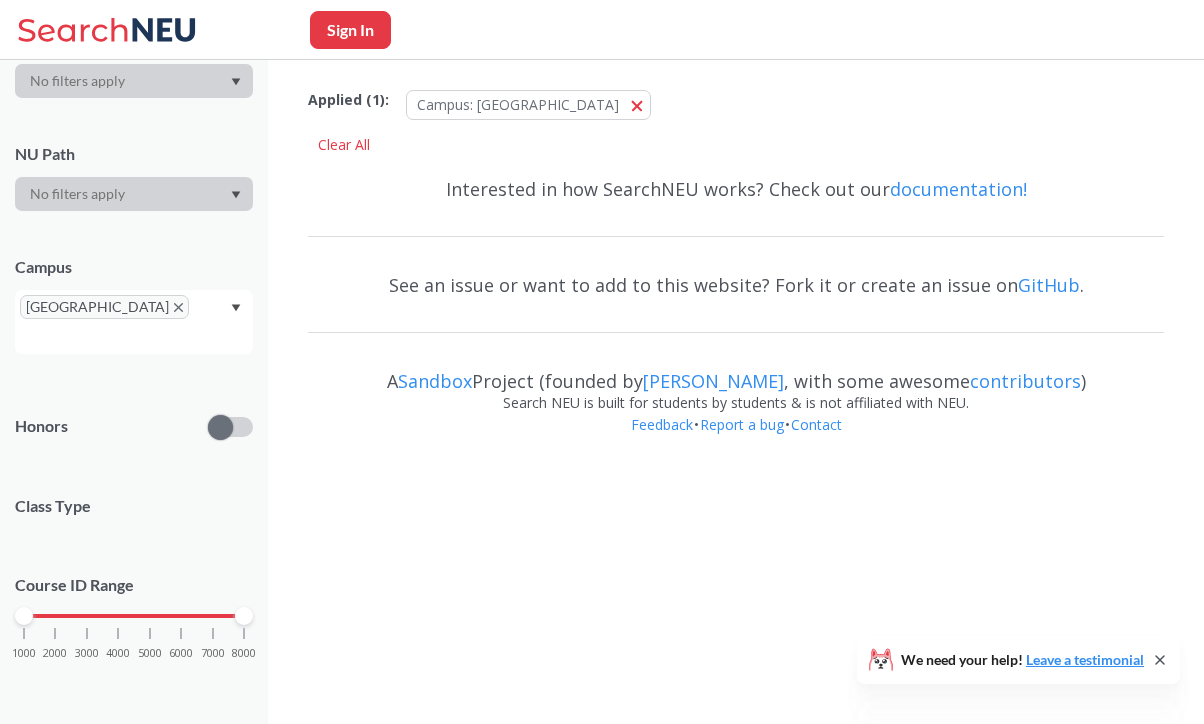 scroll, scrollTop: 0, scrollLeft: 0, axis: both 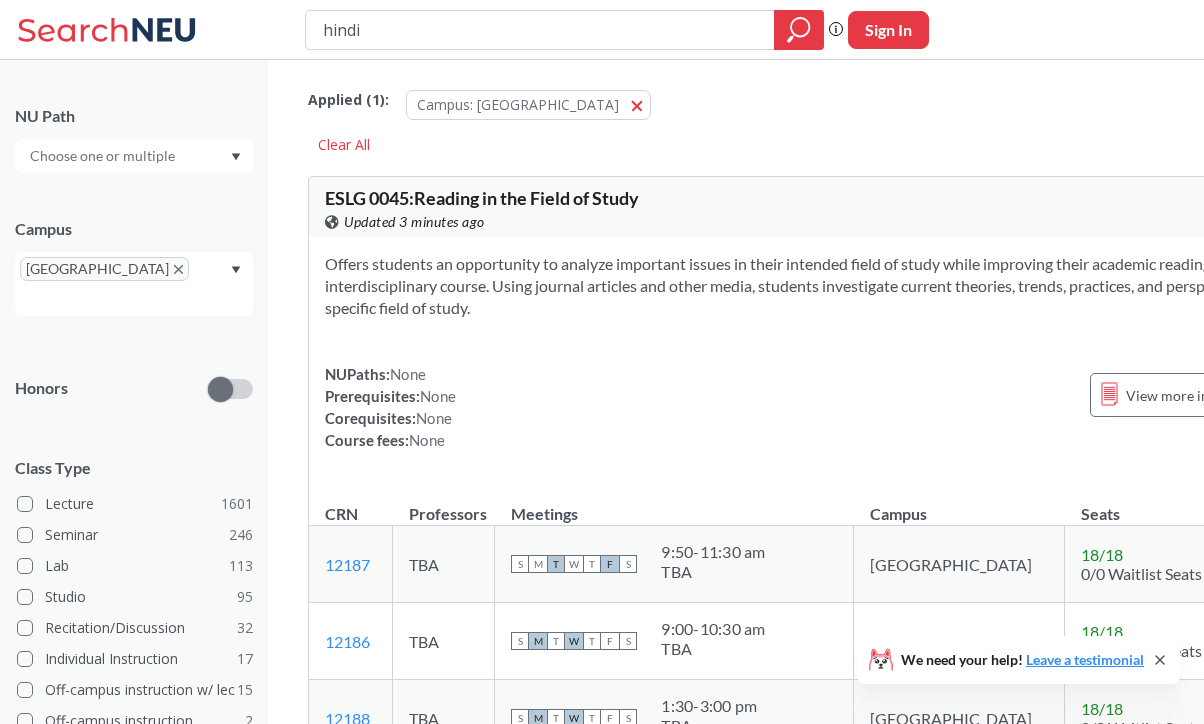 click on "ESLG   0045 :  Reading in the Field of Study View this course on Banner. Updated 3 minutes ago 3 CREDITS
Offers students an opportunity to analyze important issues in their intended field of study while improving their academic reading skills in an interdisciplinary course. Using journal articles and other media, students investigate current theories, trends, practices, and perspectives in their specific field of study.
NUPaths:  None Prerequisites:  None Corequisites:  None Course fees:  None View more info for this class CRN  Professors   Meetings   Campus   Seats   Notifications  12187 View this section on Banner. TBA S M T W T F S 9:50 - 11:30 am TBA Boston 18 / 18 0/0 Waitlist Seats There are still seats remaining for this section 12186 View this section on Banner. TBA S M T W T F S 9:00 - 10:30 am TBA Boston 18 / 18 0/0 Waitlist Seats There are still seats remaining for this section 12188 View this section on Banner. TBA S M T W T F S 1:30 - 3:00 pm TBA Boston 18 / 18 0/0 Waitlist Seats ESLG" at bounding box center [821, 3622] 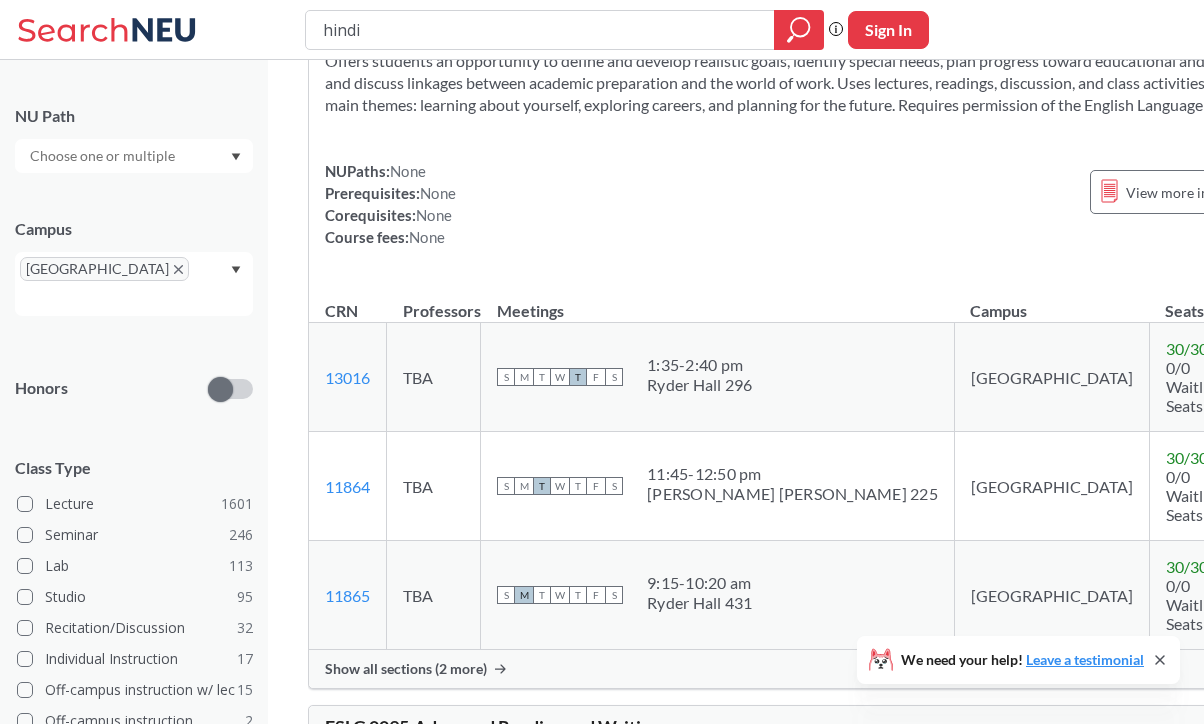 scroll, scrollTop: 865, scrollLeft: 0, axis: vertical 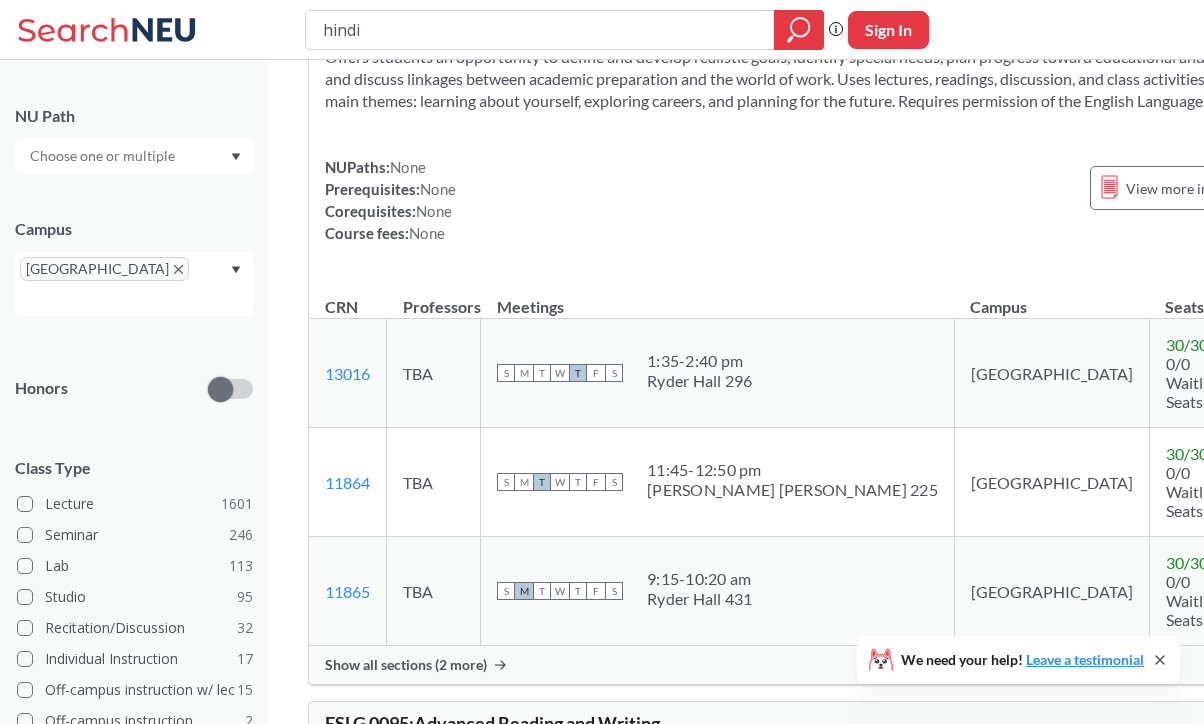 click 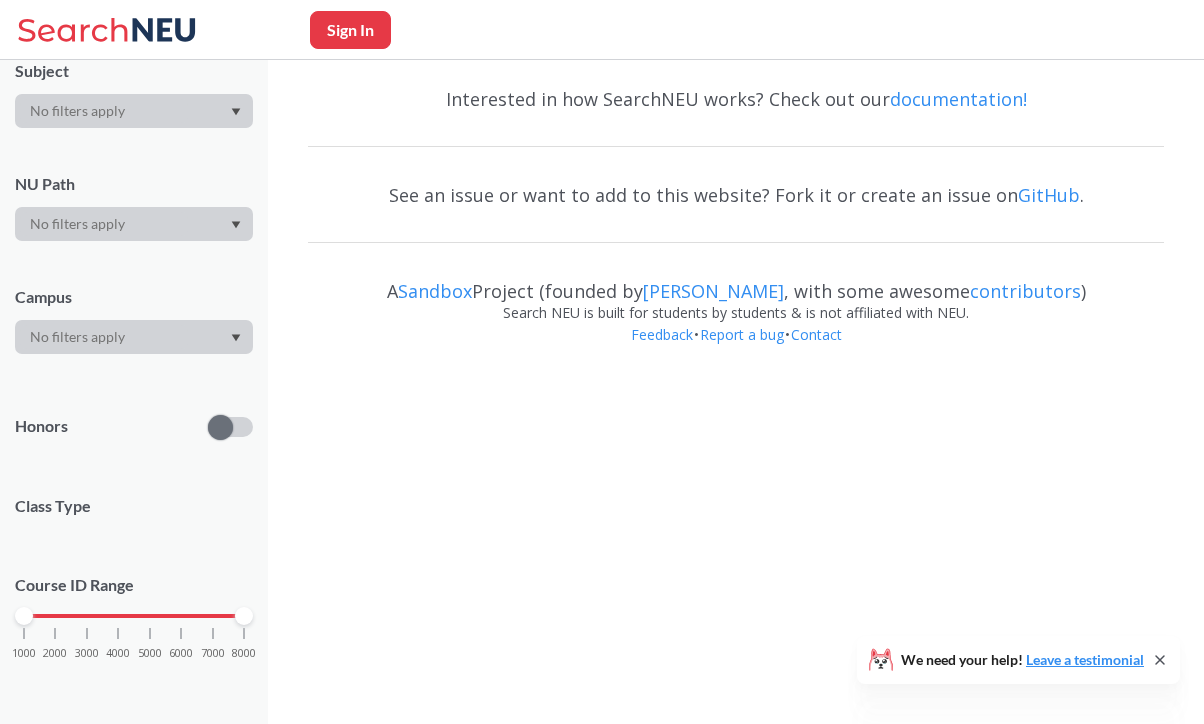 scroll, scrollTop: 0, scrollLeft: 0, axis: both 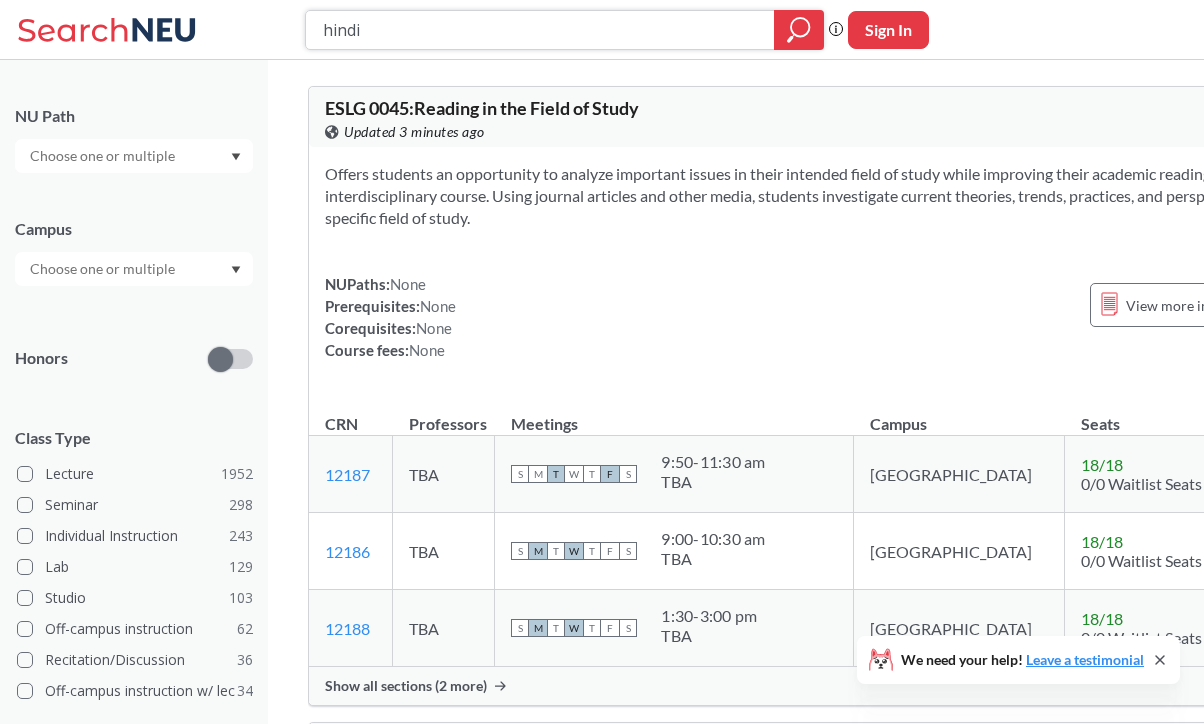 click 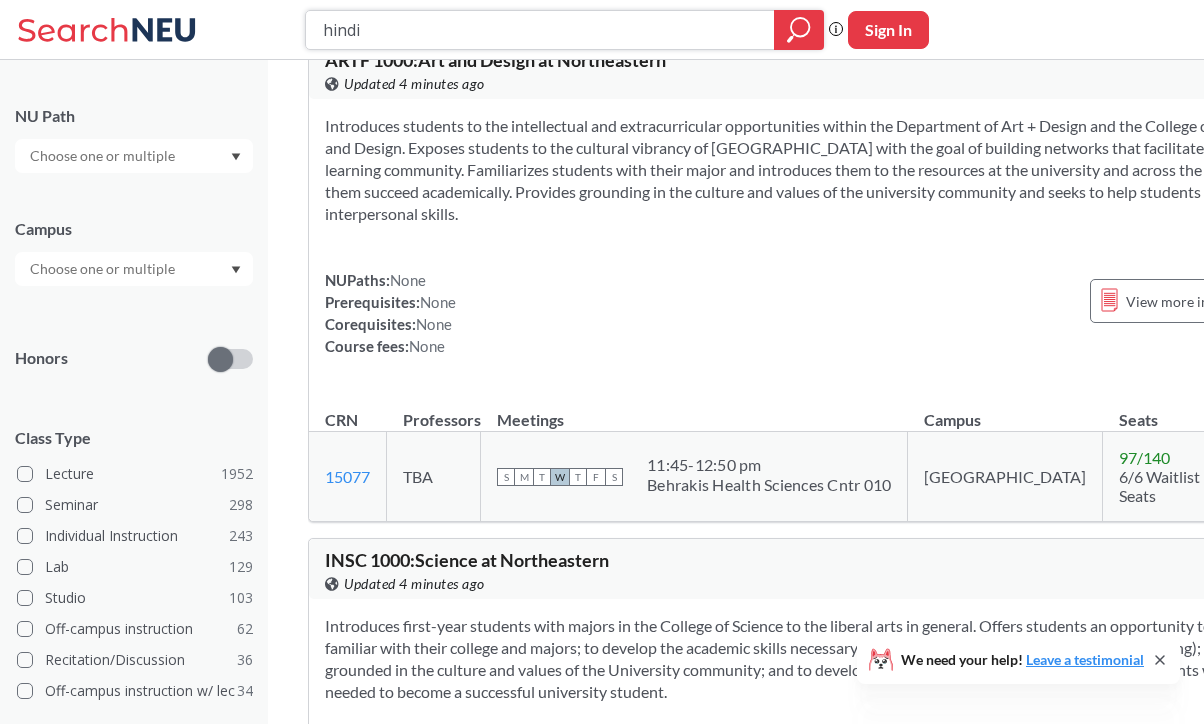 scroll, scrollTop: 11222, scrollLeft: 0, axis: vertical 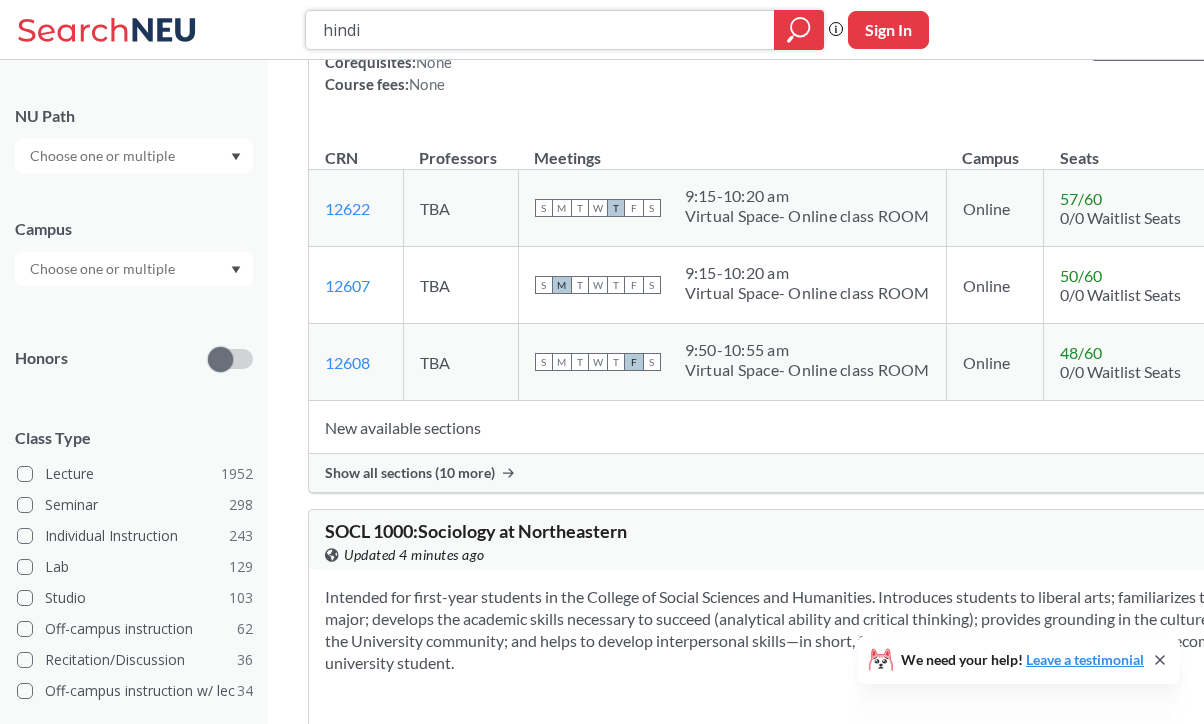 click on "hindi" at bounding box center [540, 30] 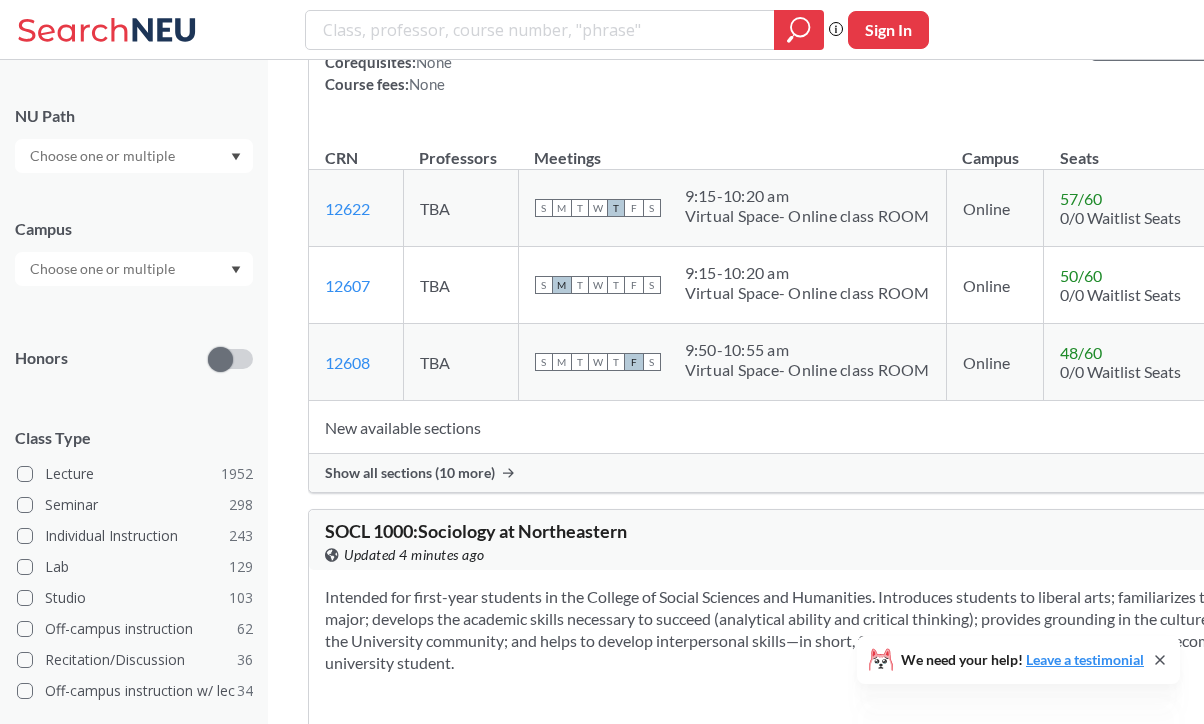 click on "Phrase search guarantees the exact search appears in the results. Ex. If you want the exact phrase "studio design" to appear in the search results, wrap it up in quotes. Sign In" at bounding box center (602, 30) 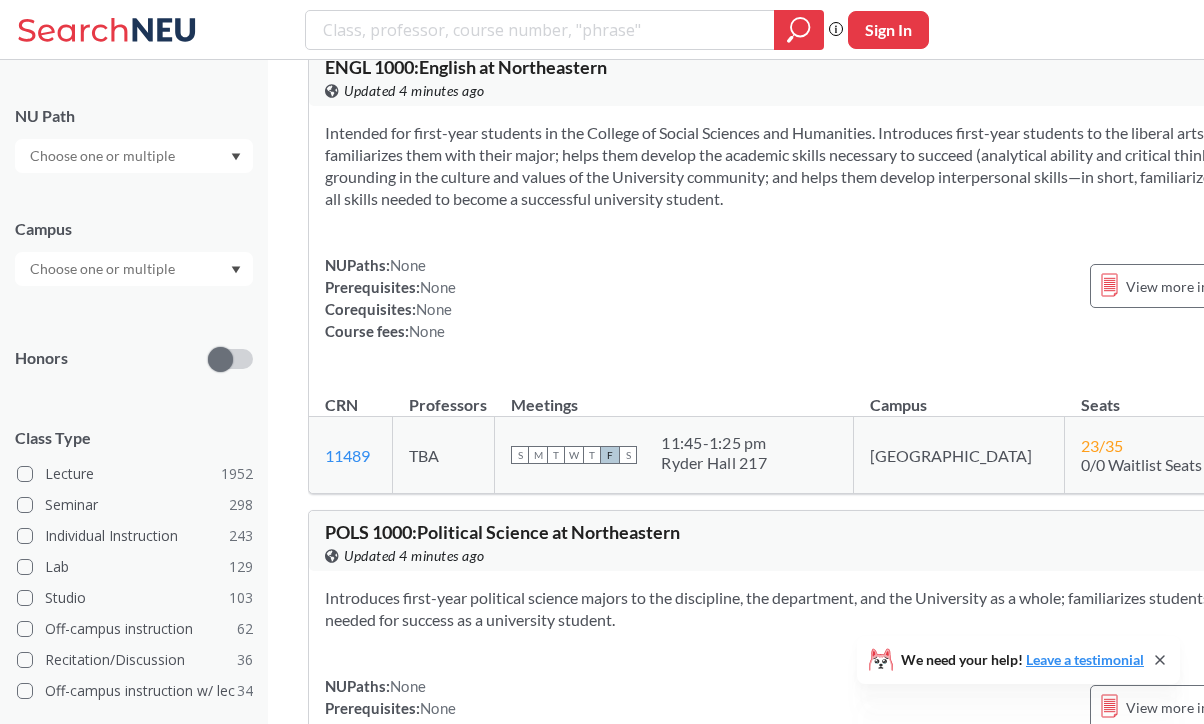 scroll, scrollTop: 12618, scrollLeft: 0, axis: vertical 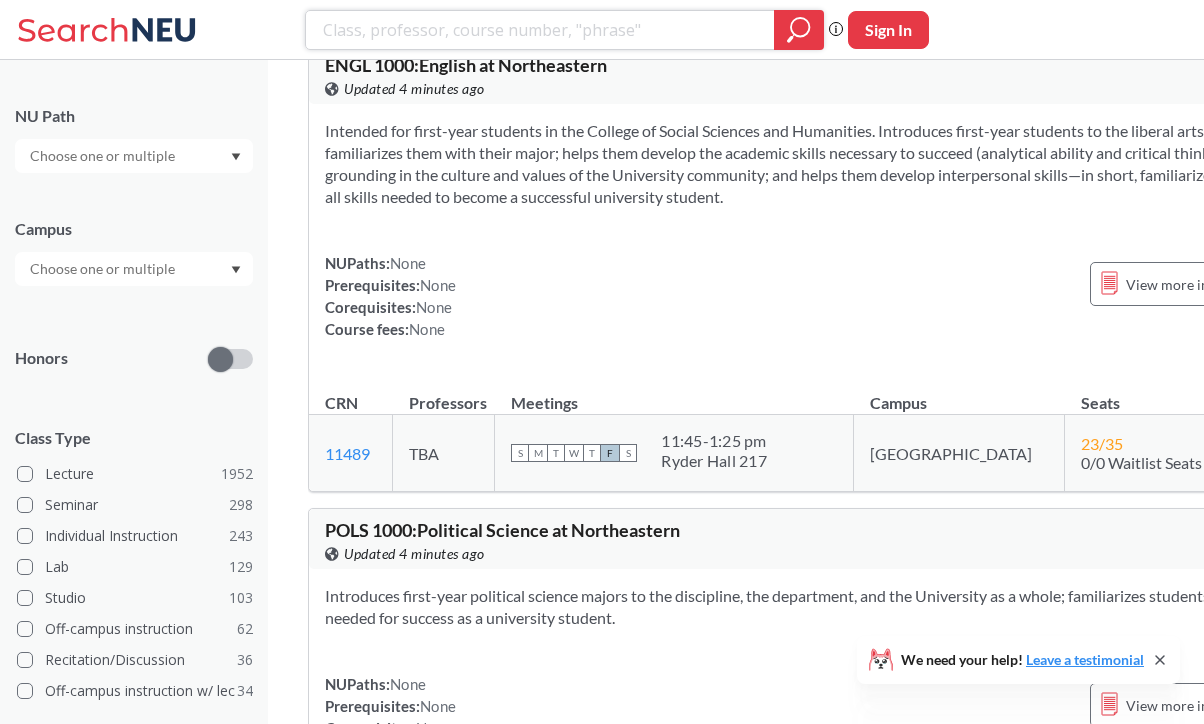 click at bounding box center (540, 30) 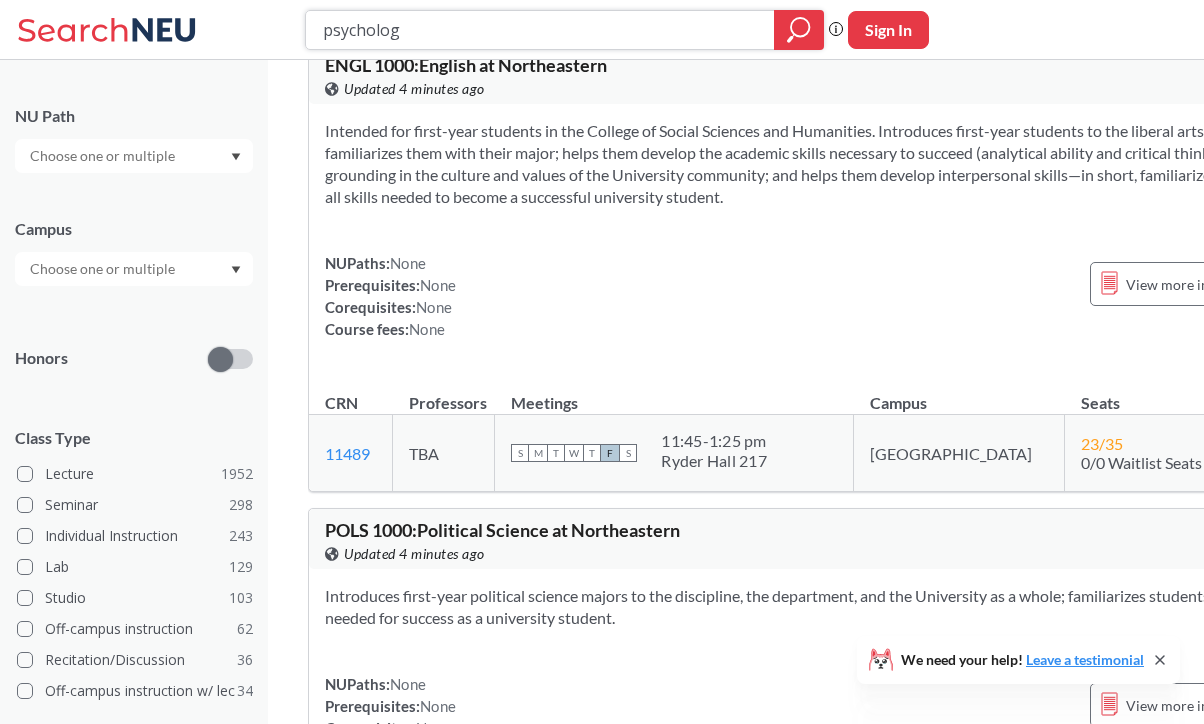type on "psychology" 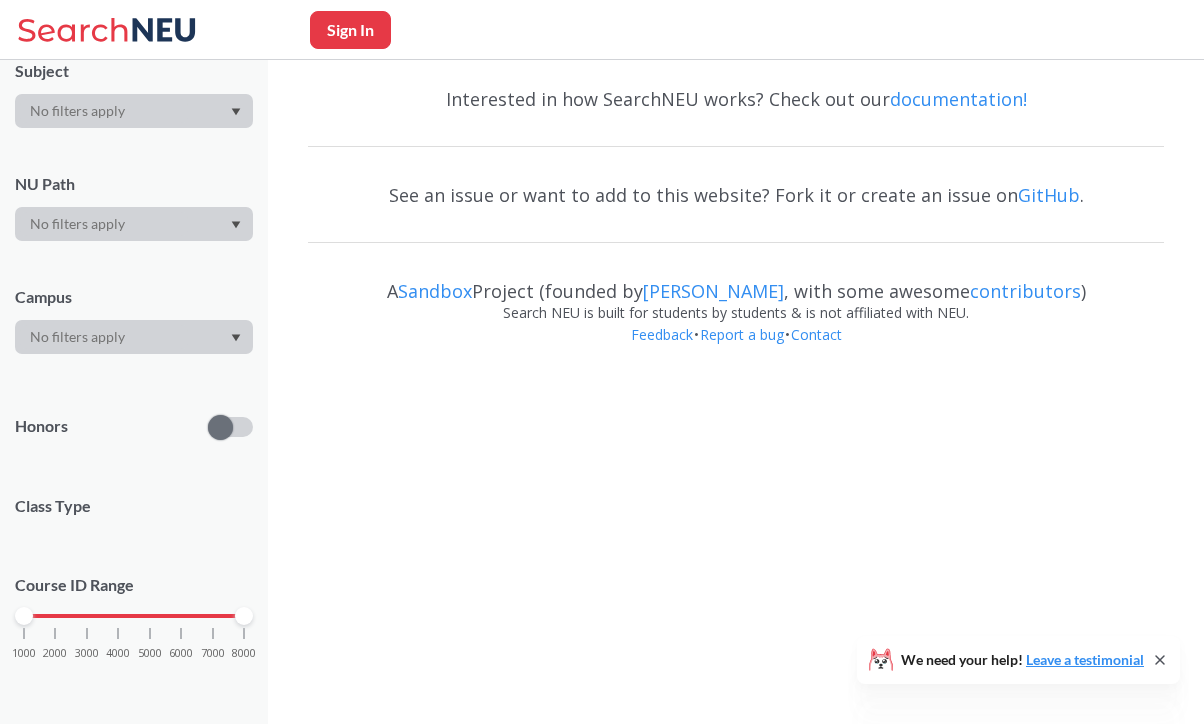 scroll, scrollTop: 0, scrollLeft: 0, axis: both 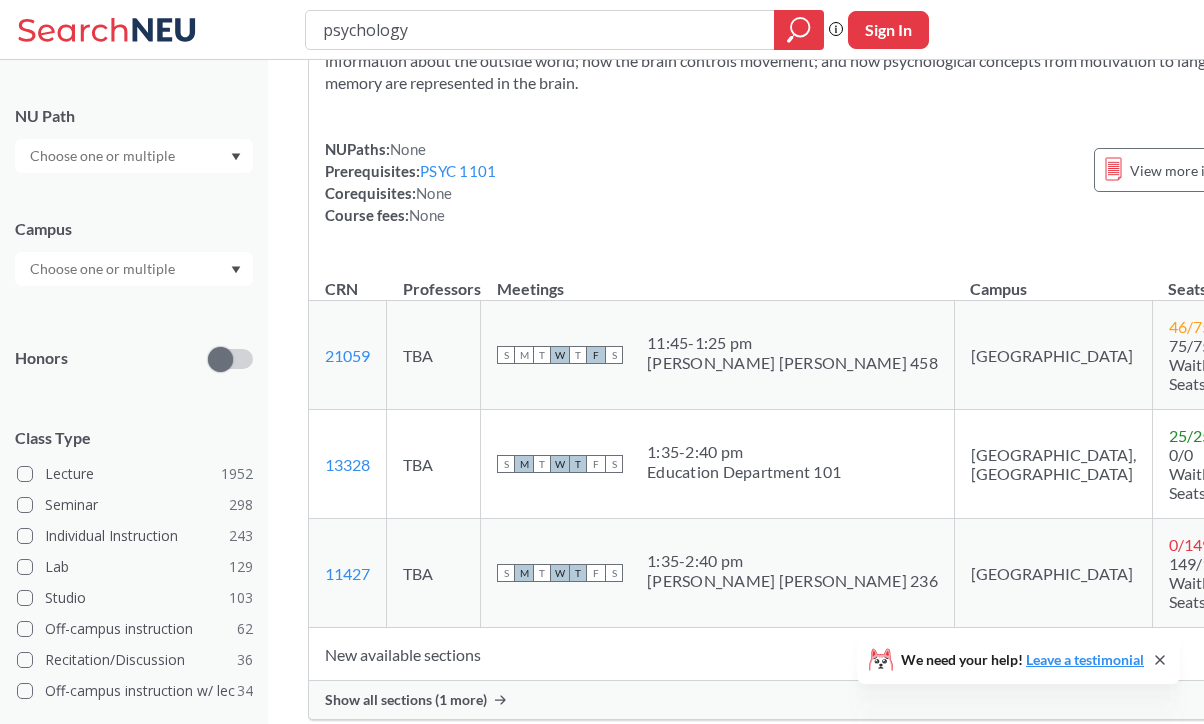 drag, startPoint x: 718, startPoint y: 26, endPoint x: 283, endPoint y: 26, distance: 435 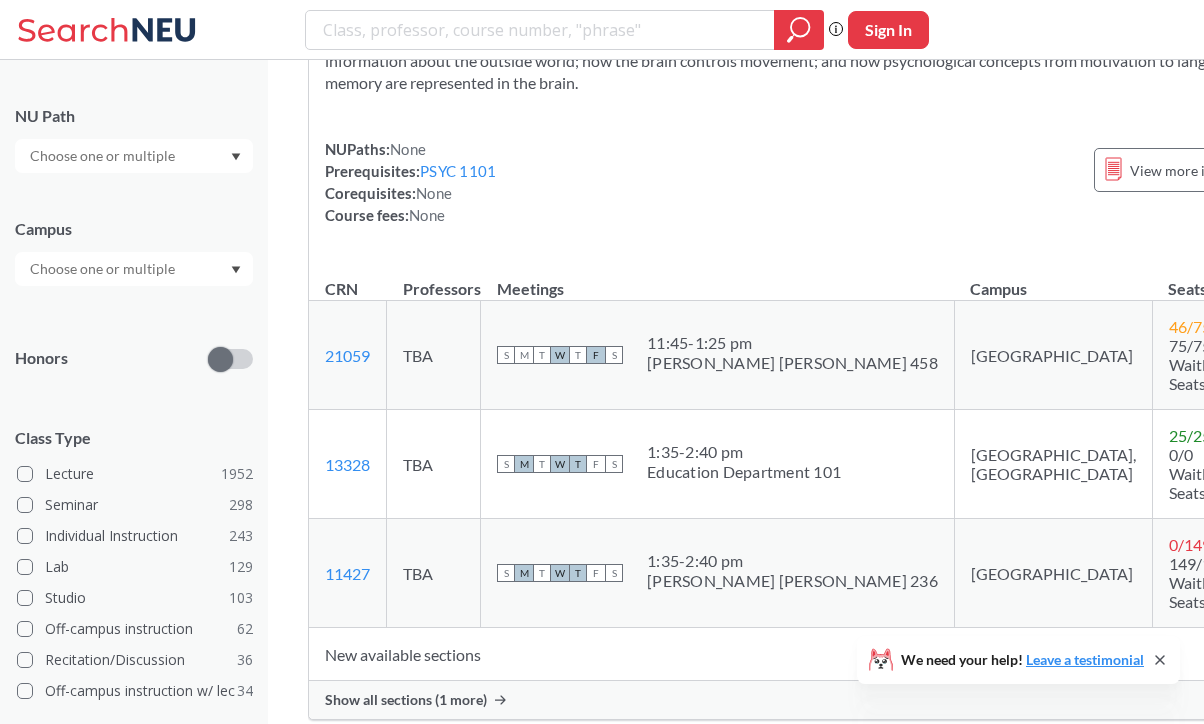 type 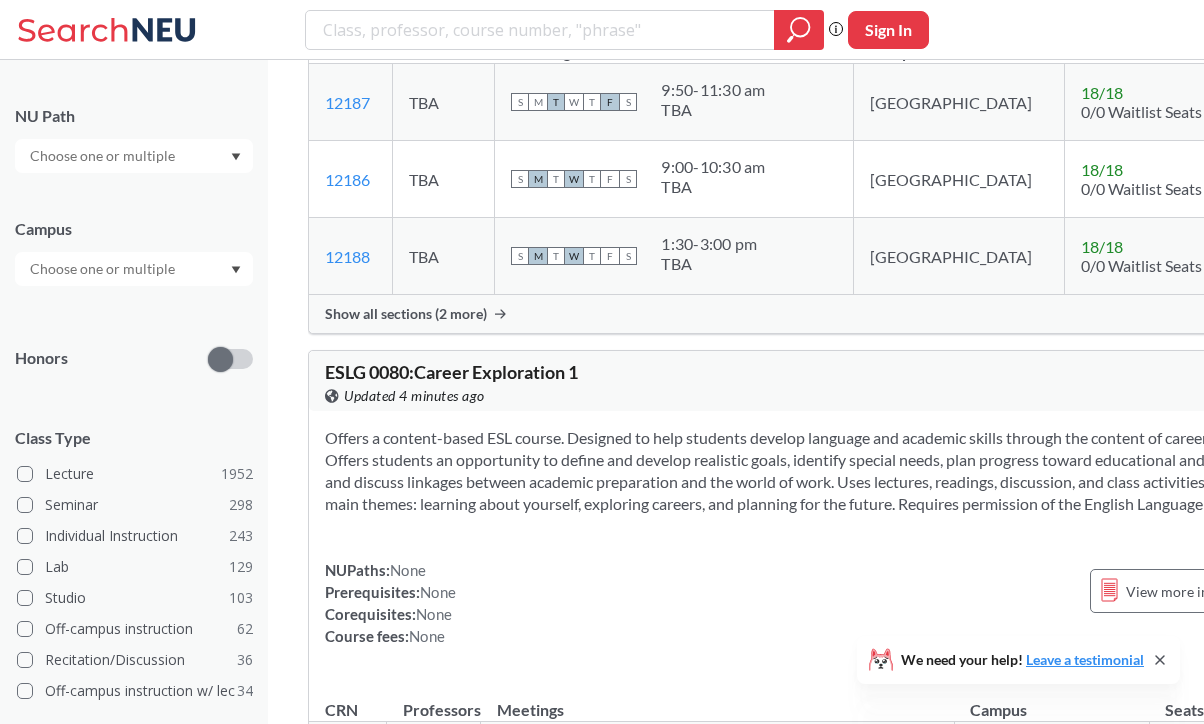 scroll, scrollTop: 0, scrollLeft: 0, axis: both 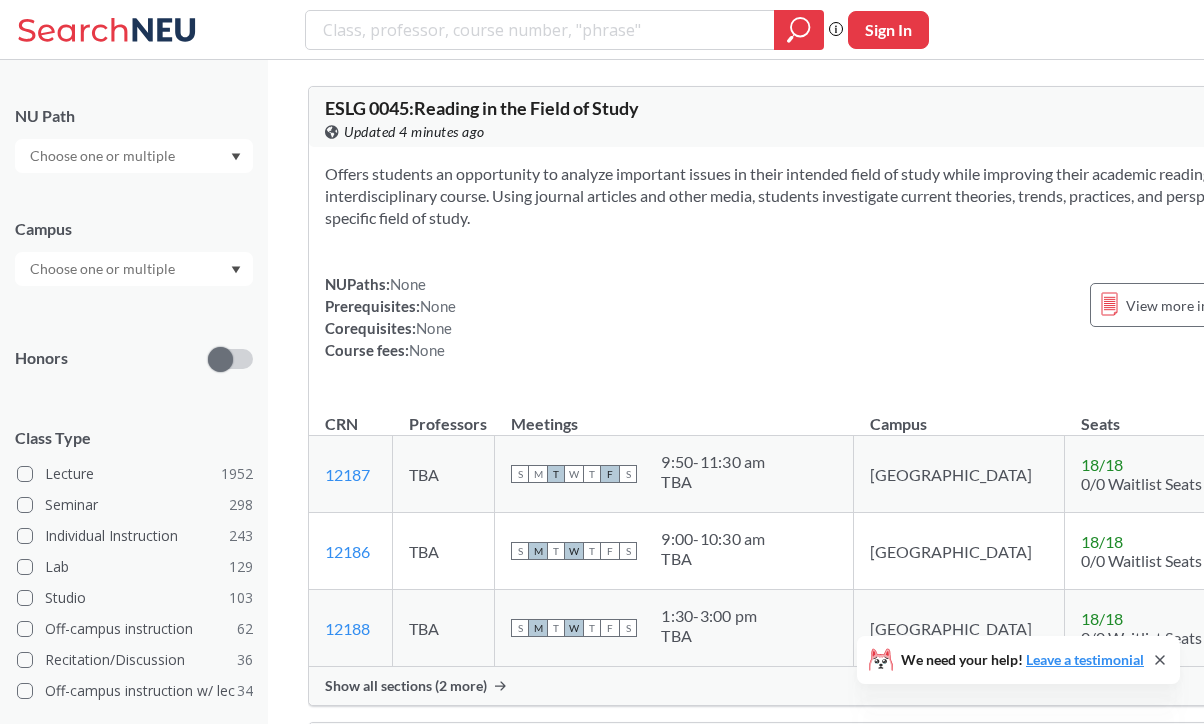 click at bounding box center [134, 156] 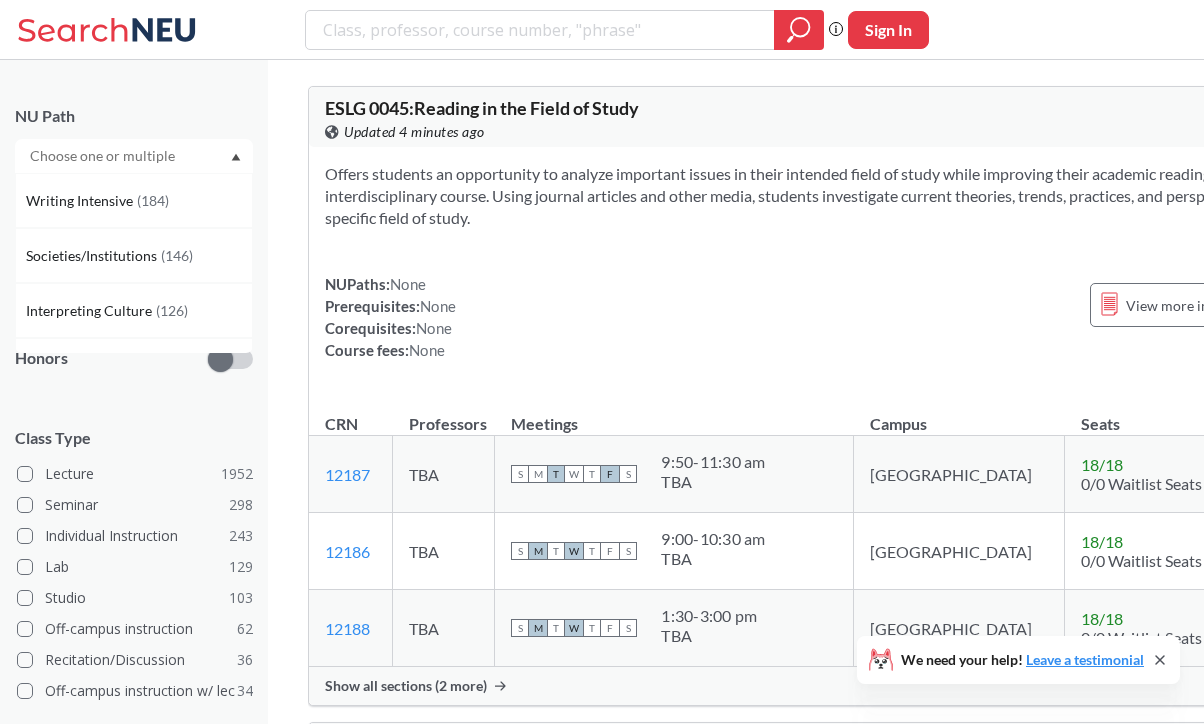 click on "NU Path Writing Intensive ( 184 ) Societies/Institutions ( 146 ) Interpreting Culture ( 126 ) Difference/Diversity ( 118 ) Creative Express/Innov ( 115 ) Natural/Designed World ( 99 ) Analyzing/Using Data ( 86 ) Capstone Experience ( 83 ) Ethical Reasoning ( 63 ) Formal/Quant Reasoning ( 37 ) Integration Experience ( 27 ) Adv Writ Dscpl ( 16 ) 1st Yr Writing ( 5 )" at bounding box center (134, 129) 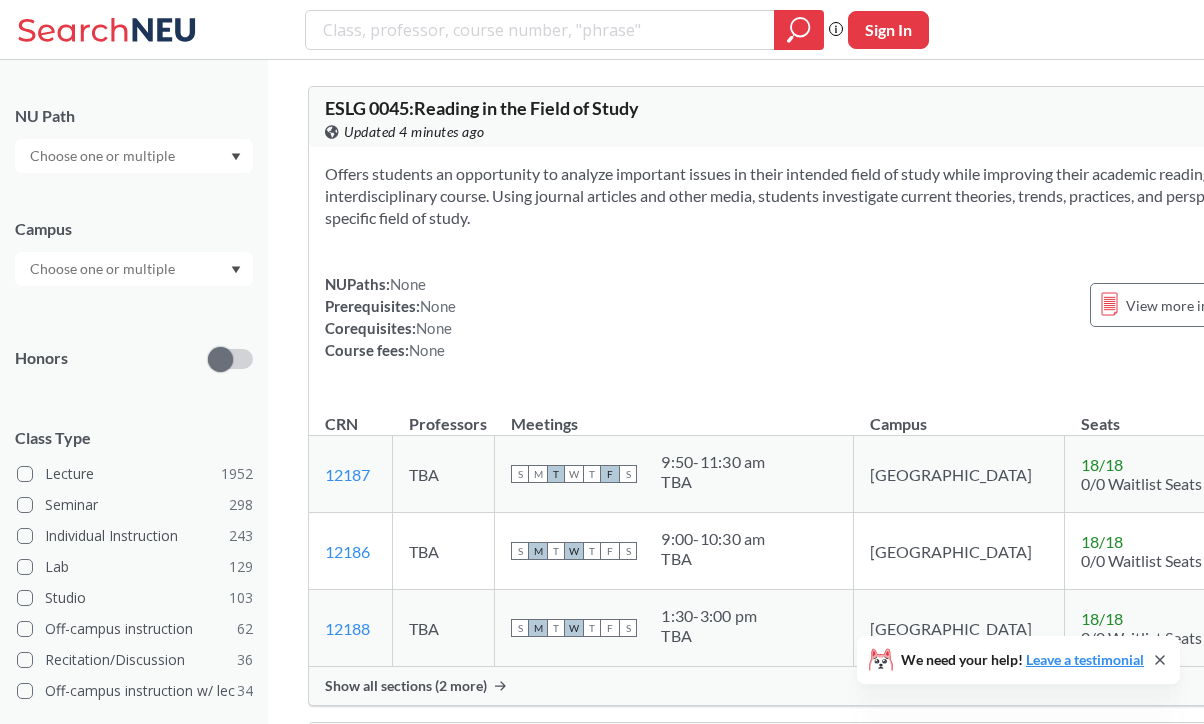click at bounding box center [104, 269] 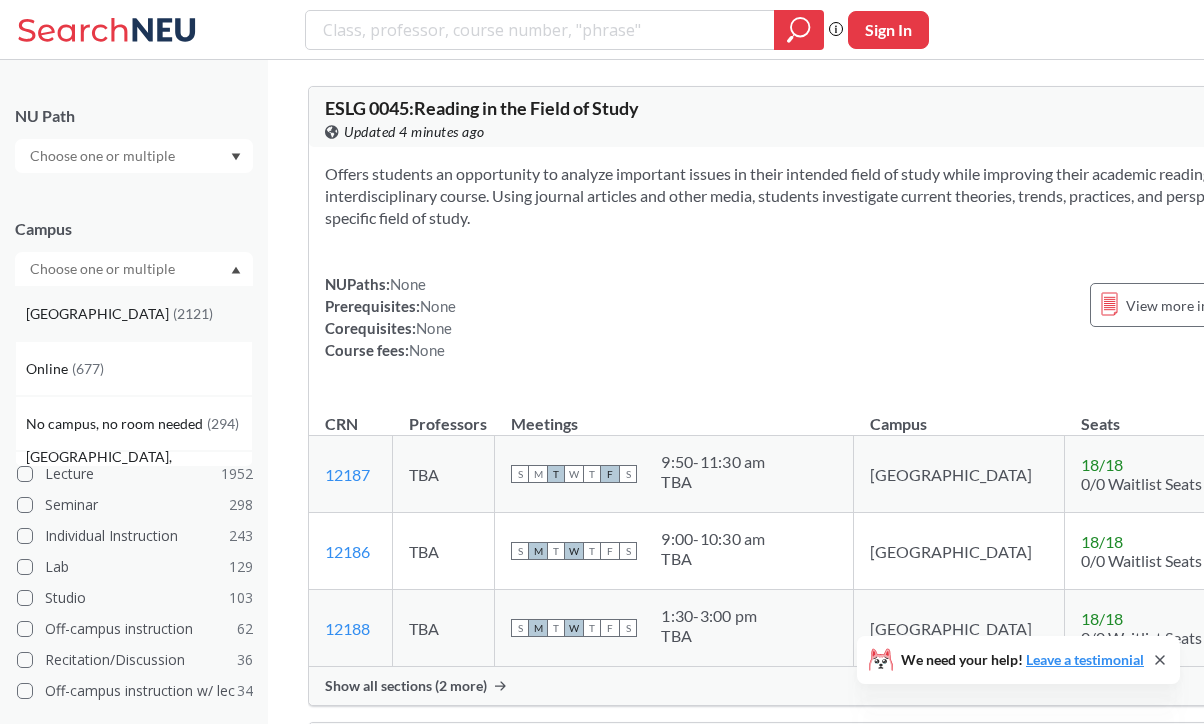 click on "Boston ( 2121 )" at bounding box center [134, 313] 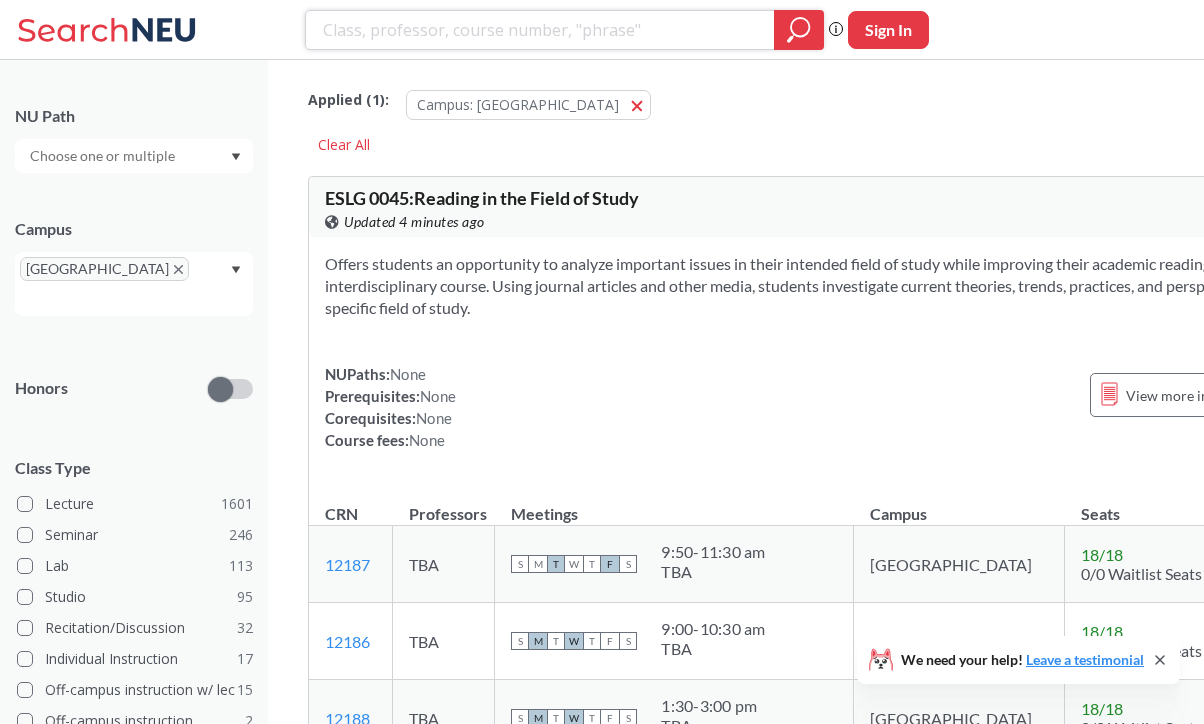 click 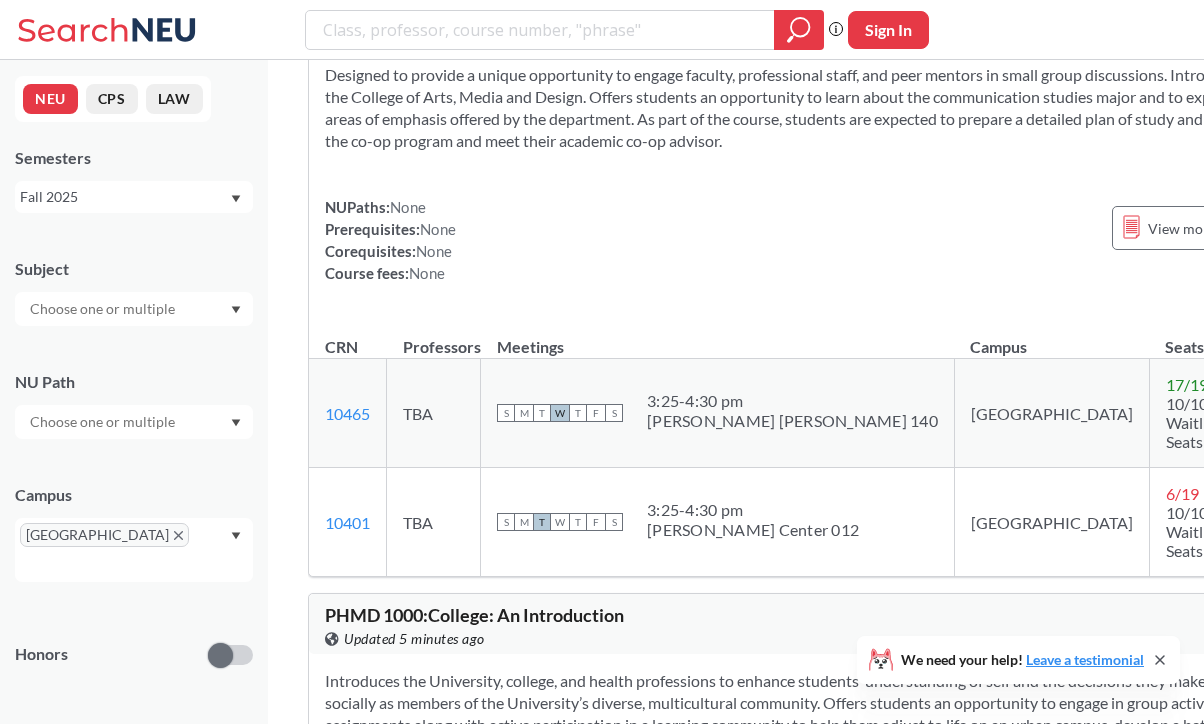 scroll, scrollTop: 15753, scrollLeft: 0, axis: vertical 